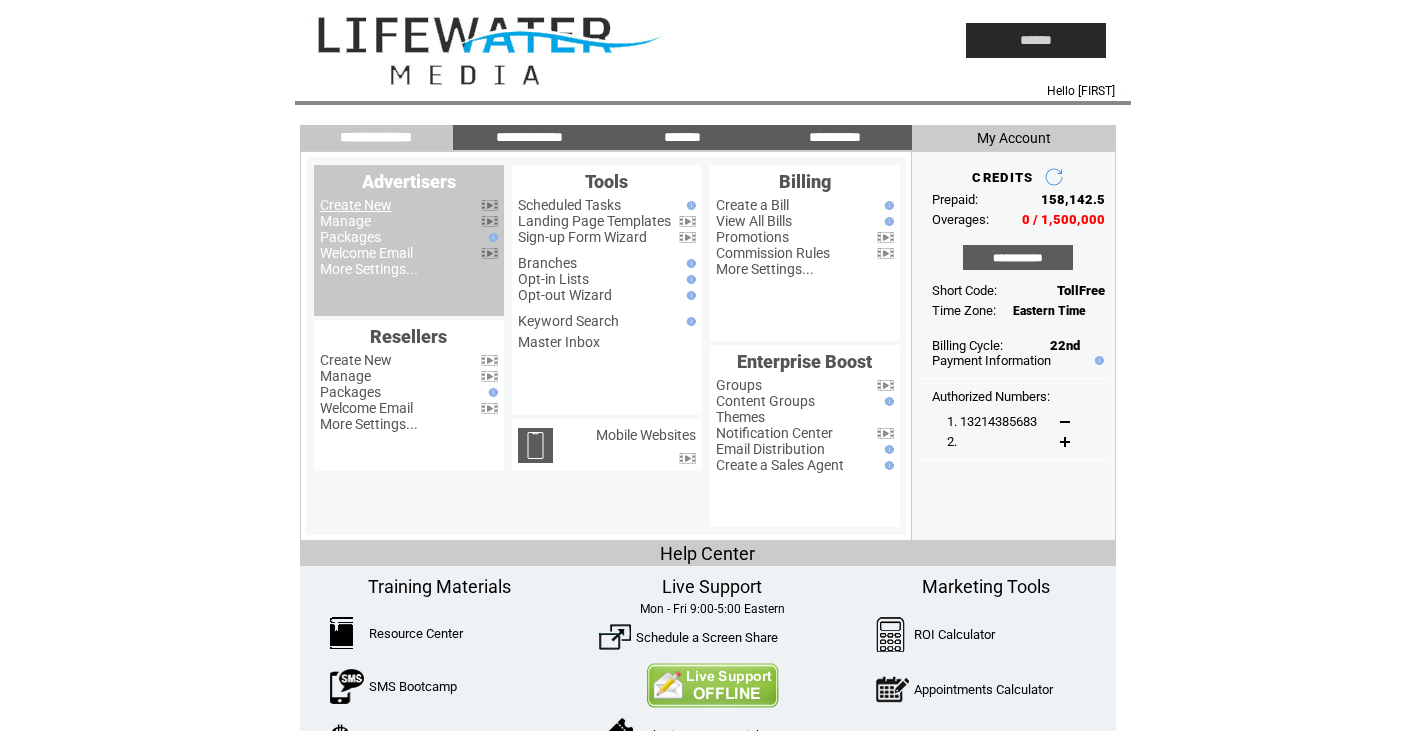 scroll, scrollTop: 0, scrollLeft: 0, axis: both 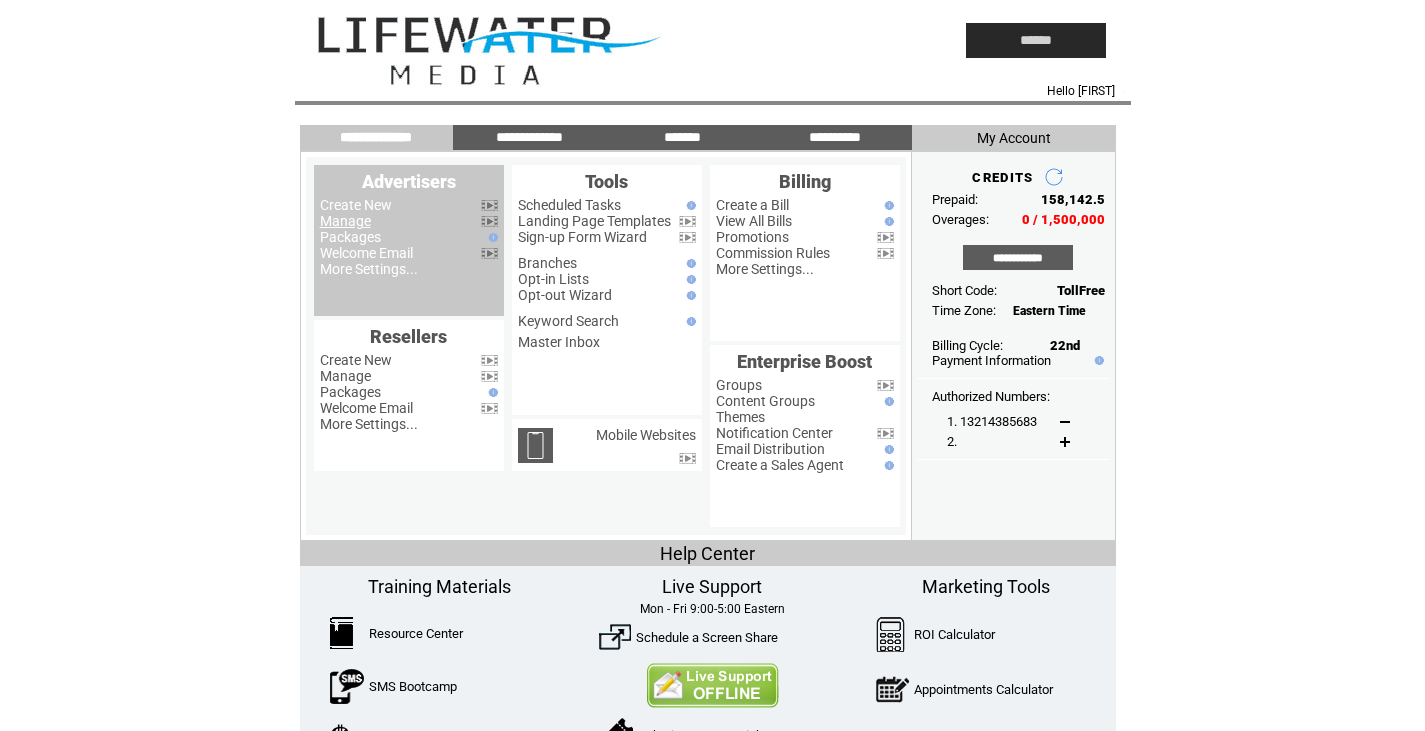 click on "Manage" at bounding box center (345, 221) 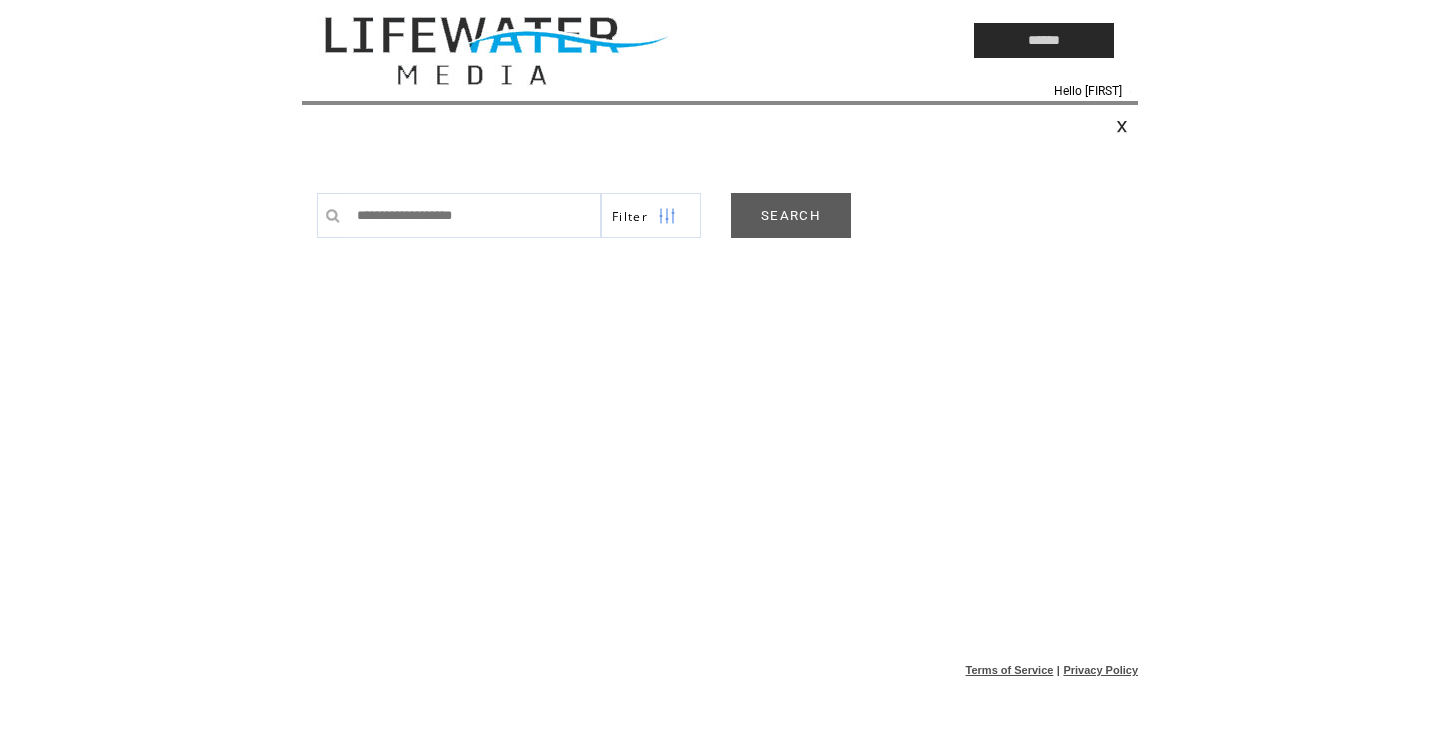 scroll, scrollTop: 0, scrollLeft: 0, axis: both 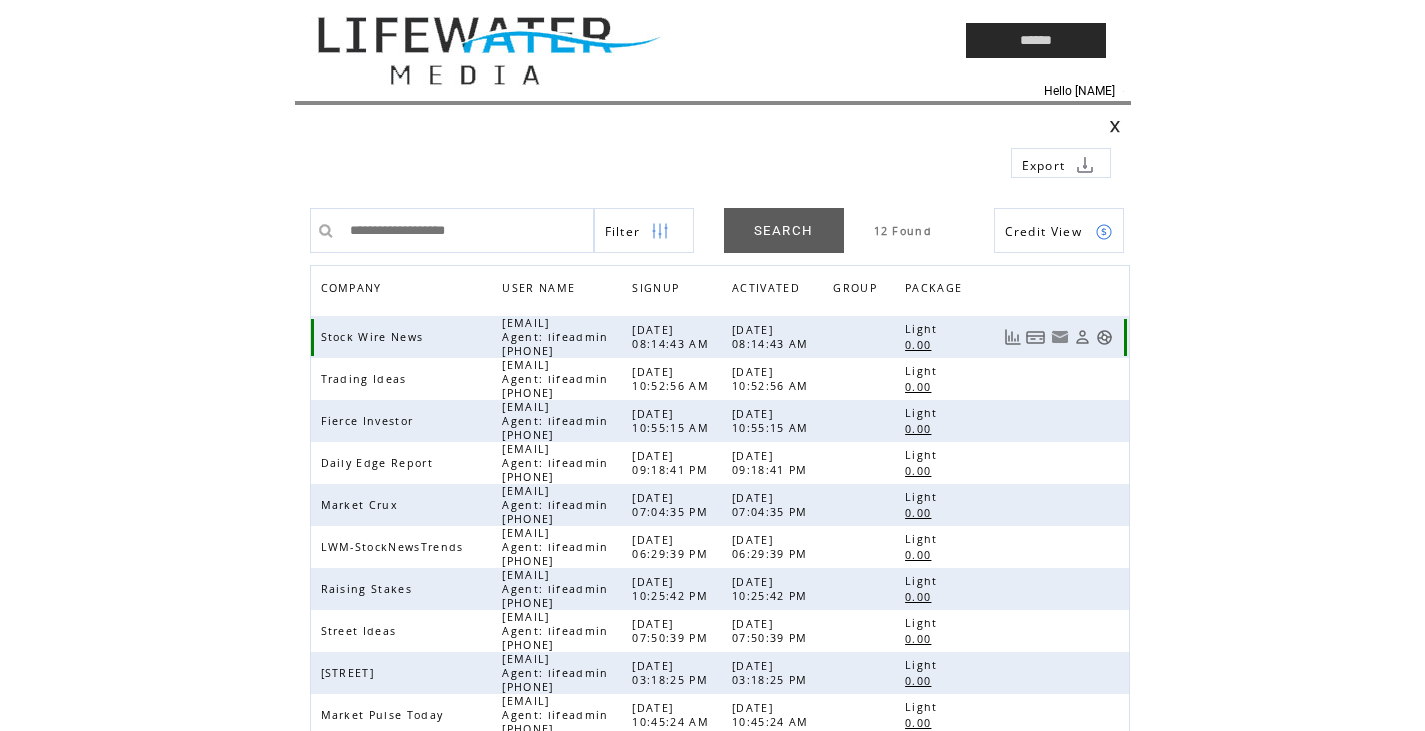 click at bounding box center (1104, 337) 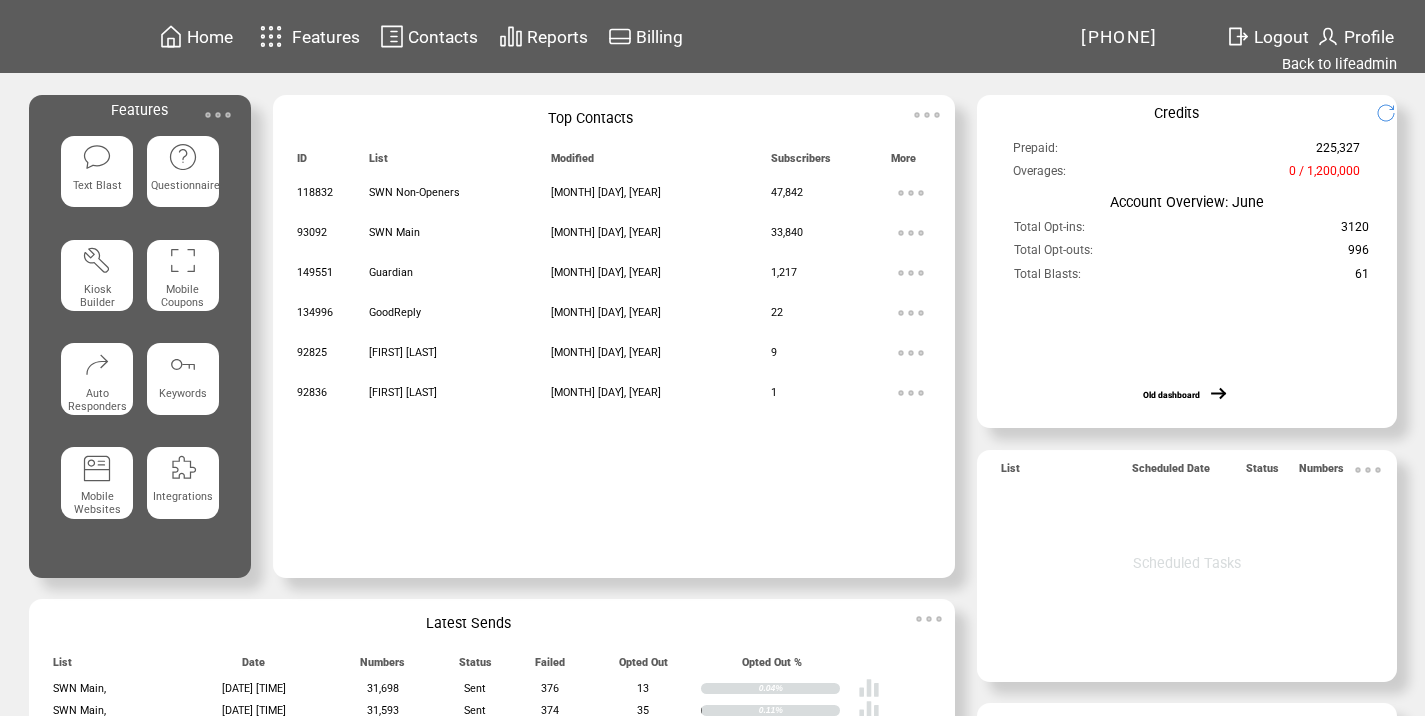 scroll, scrollTop: 0, scrollLeft: 0, axis: both 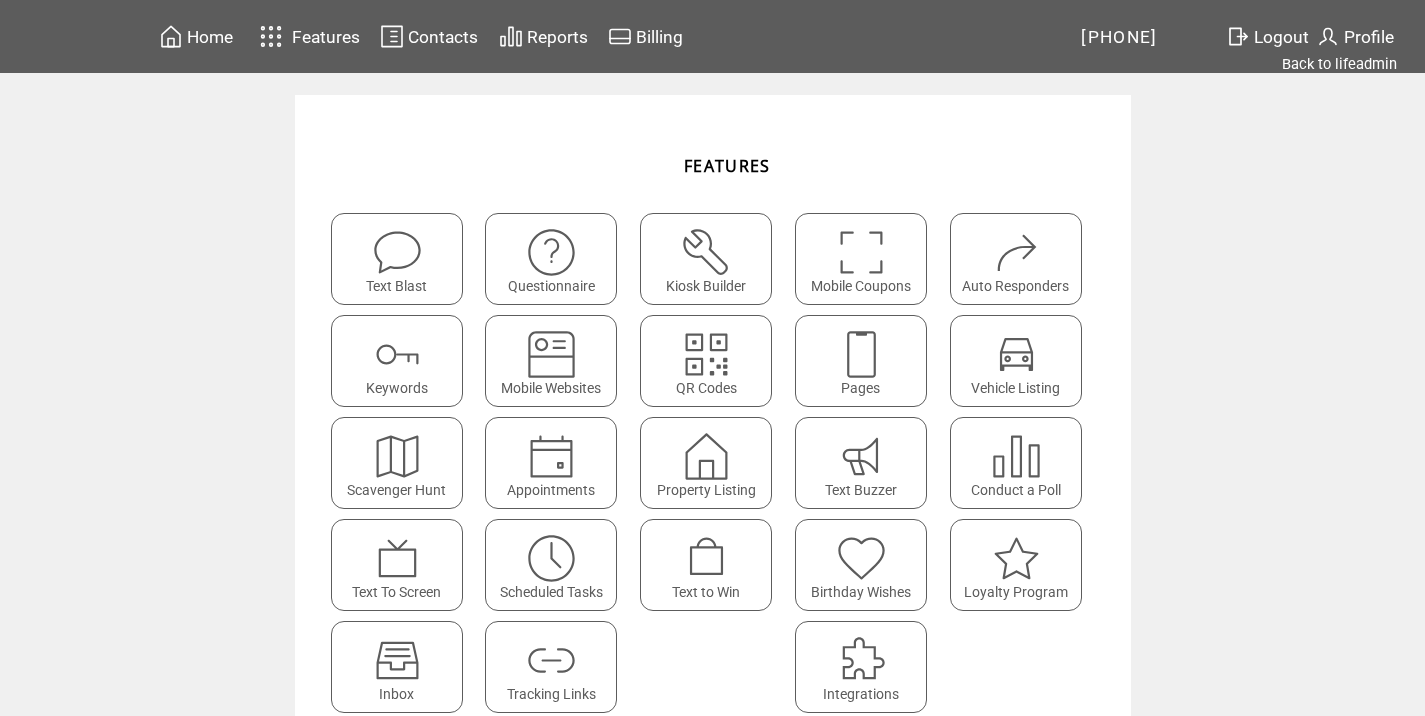 click at bounding box center (551, 660) 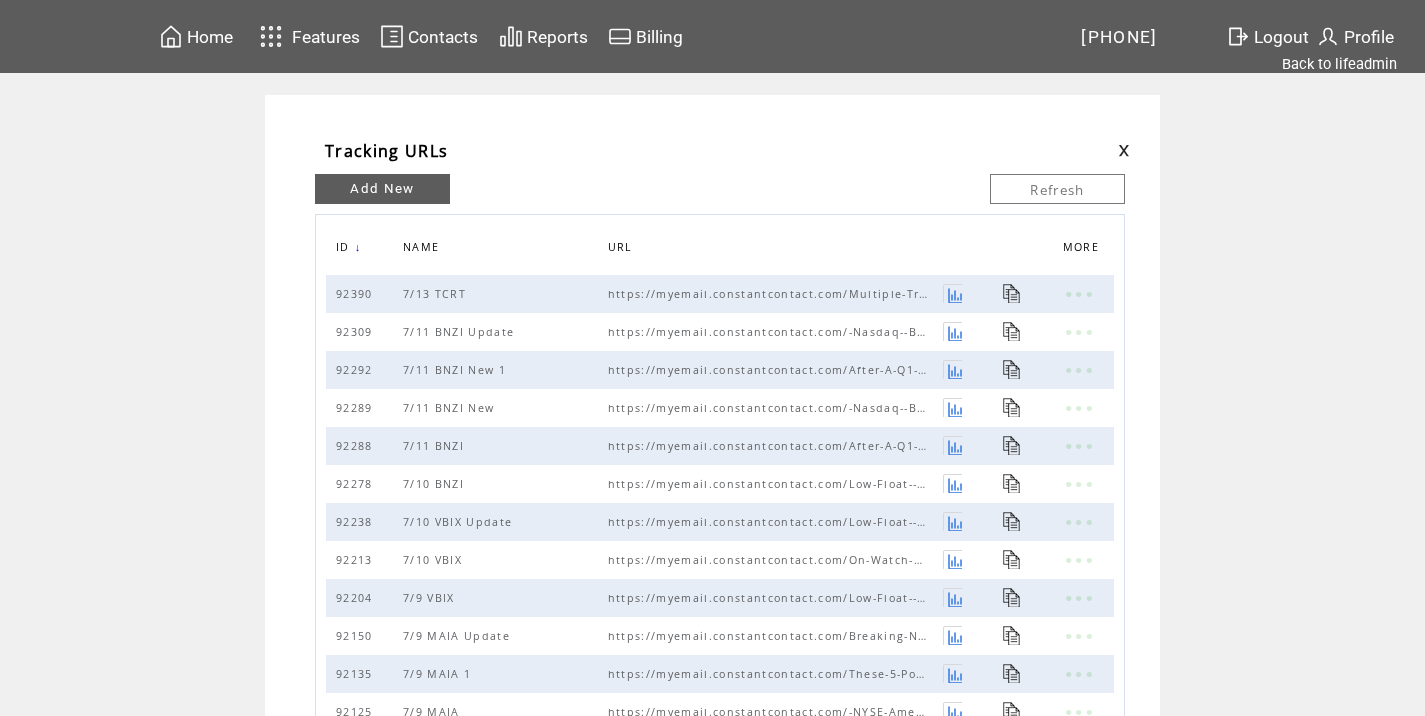 scroll, scrollTop: 0, scrollLeft: 0, axis: both 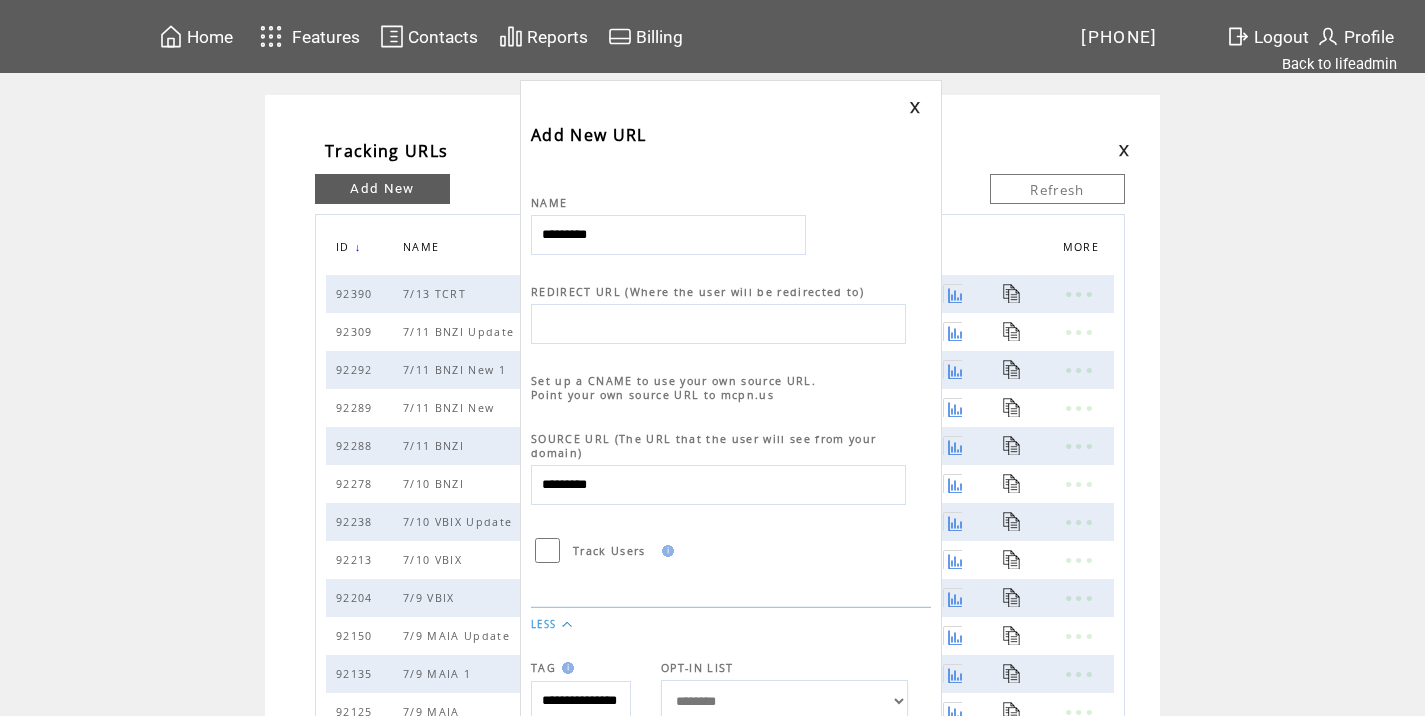 type on "*********" 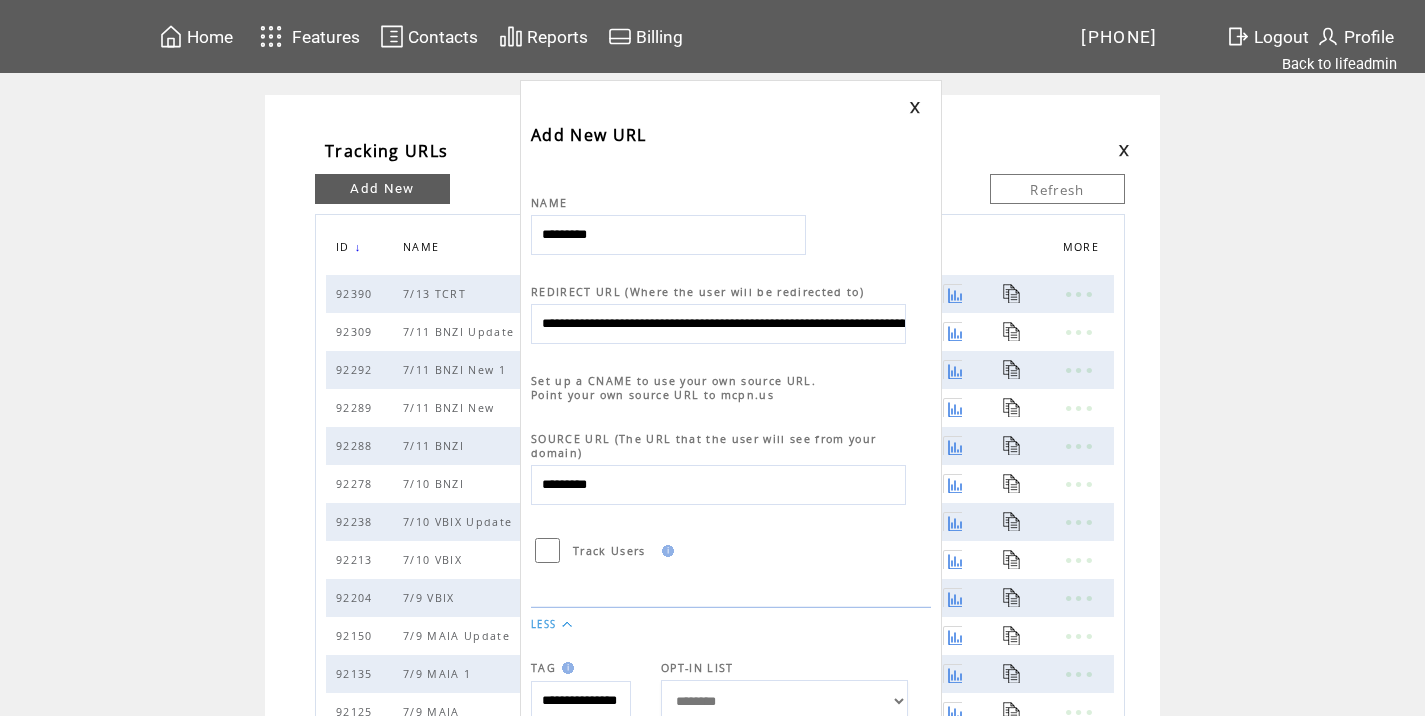 scroll, scrollTop: 0, scrollLeft: 892, axis: horizontal 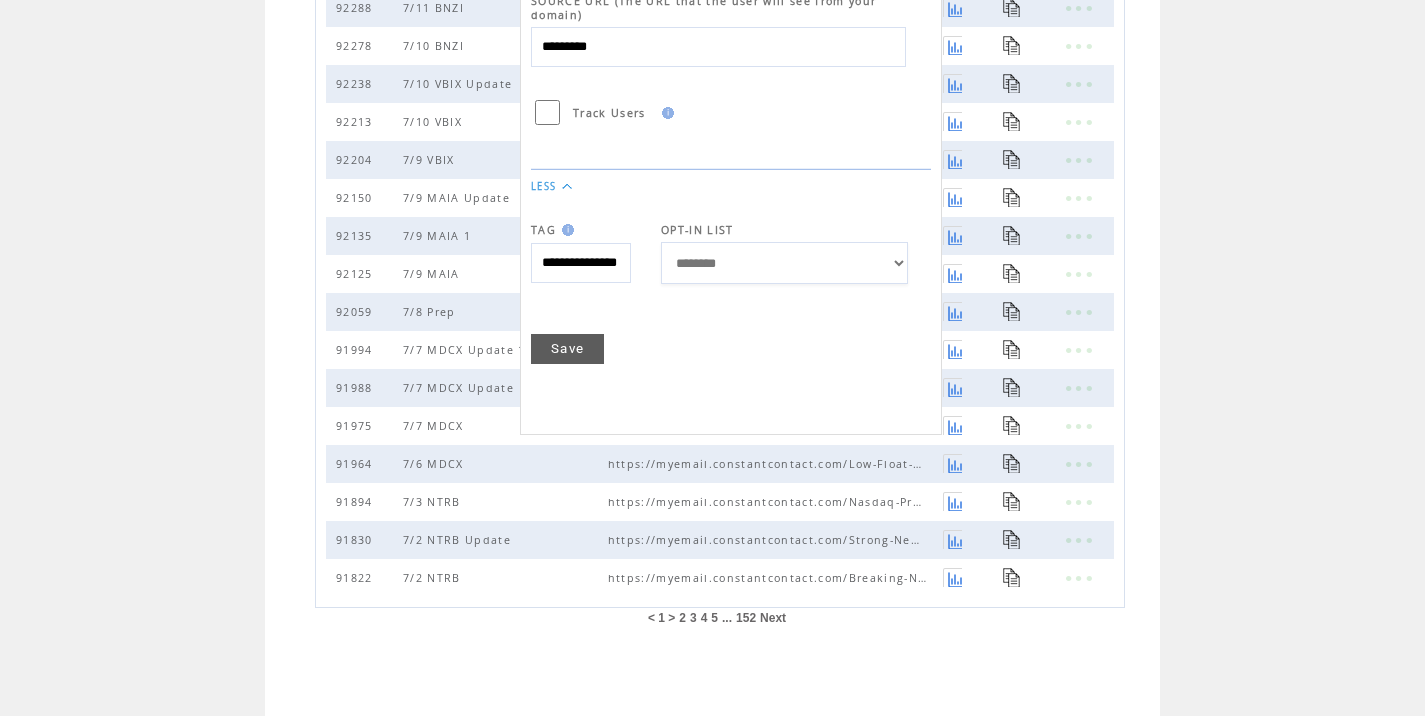 type on "**********" 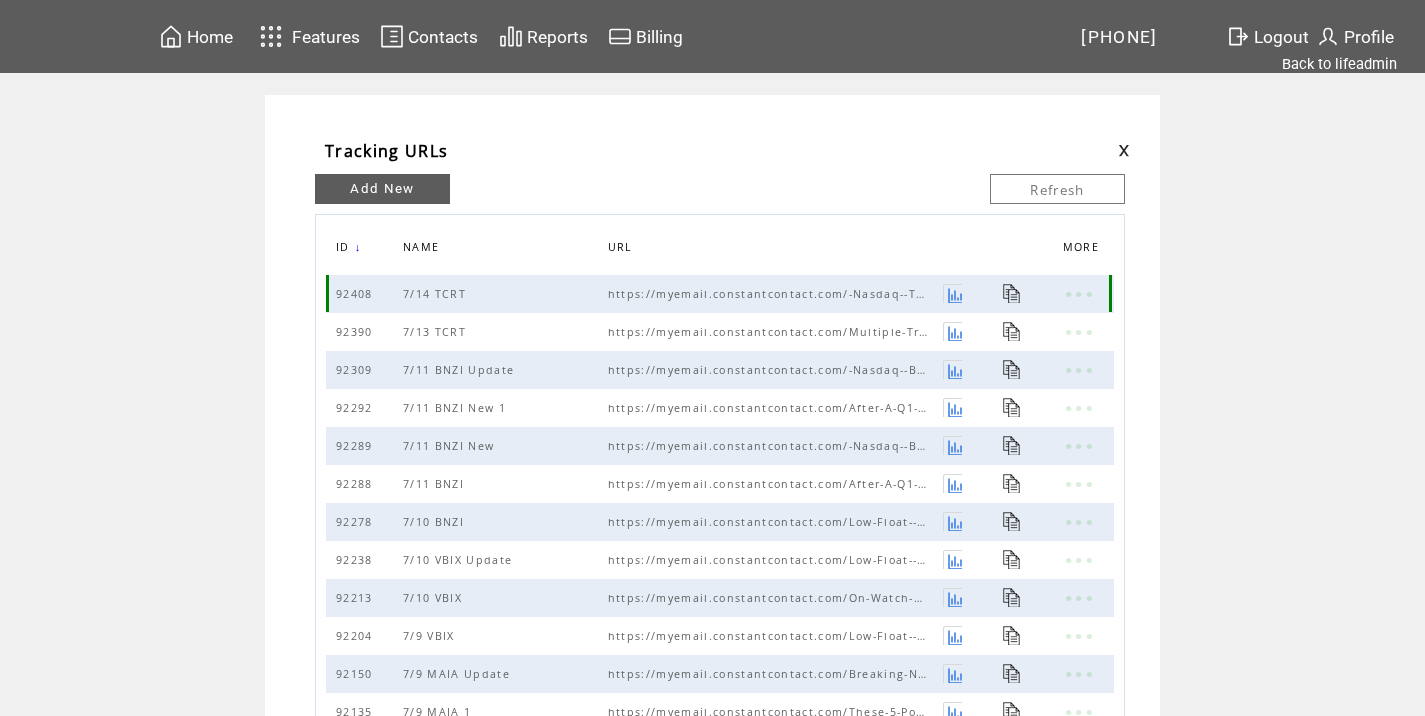 click at bounding box center (1012, 293) 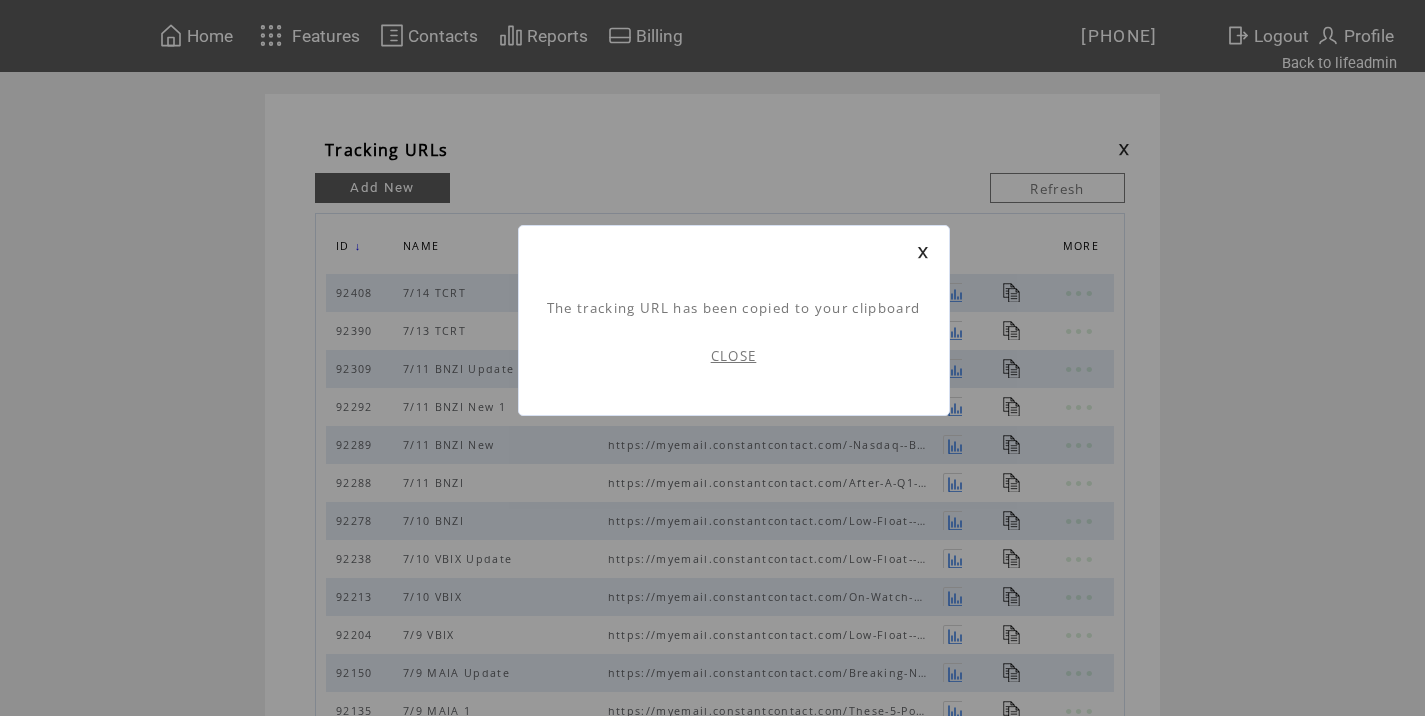 click on "CLOSE" at bounding box center (734, 356) 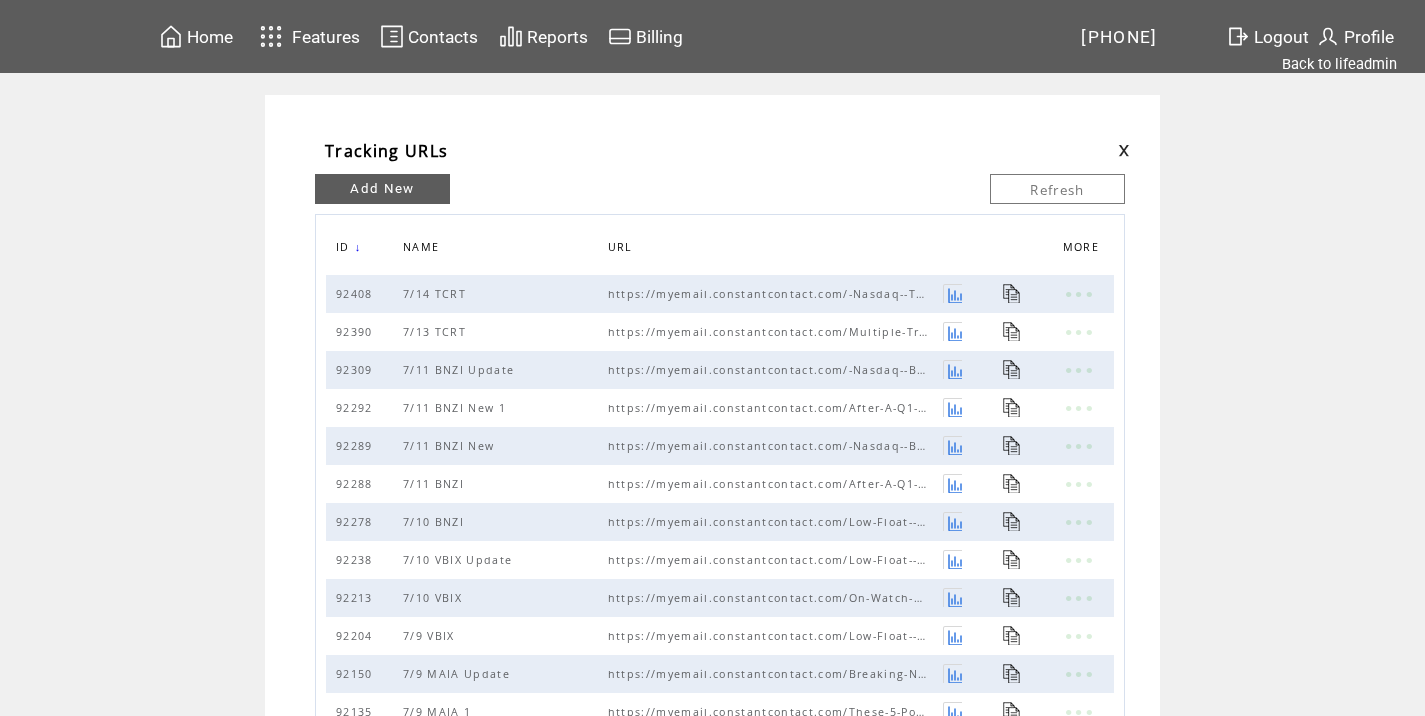 click at bounding box center (1124, 150) 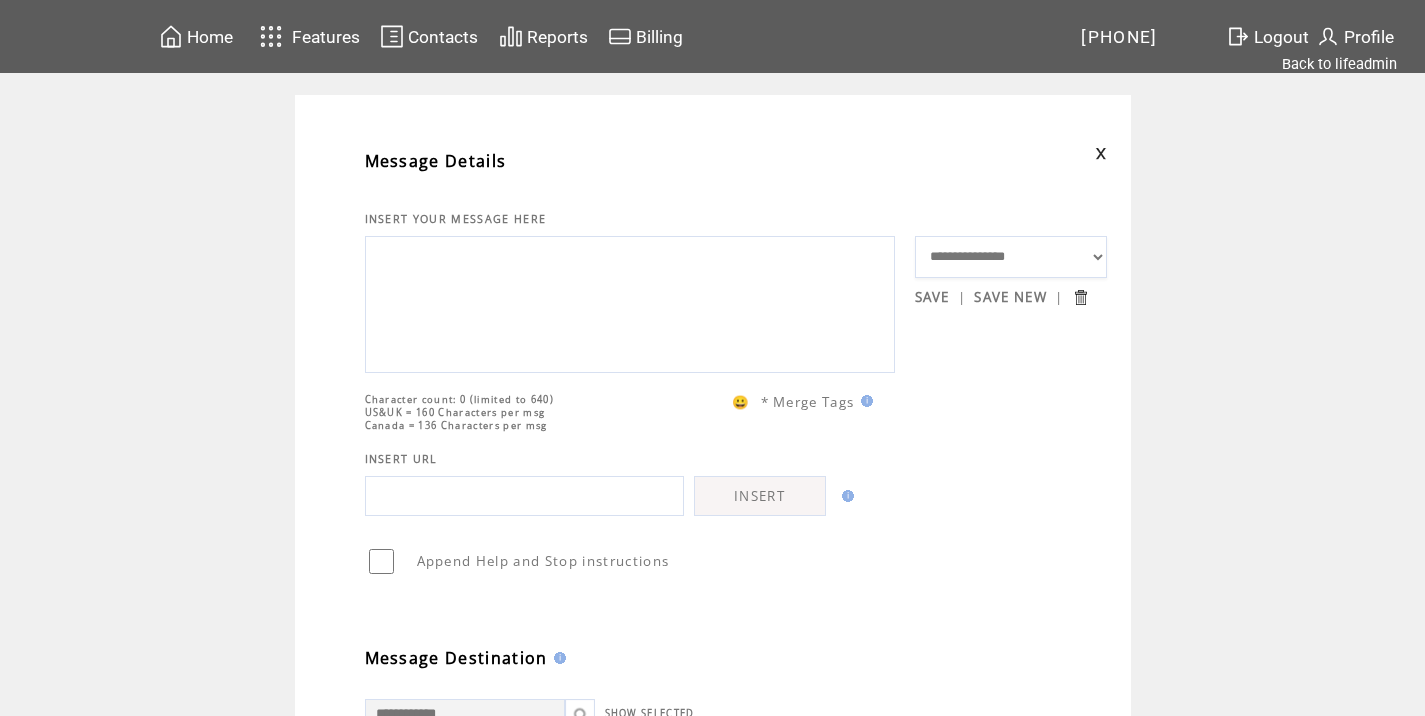 scroll, scrollTop: 0, scrollLeft: 0, axis: both 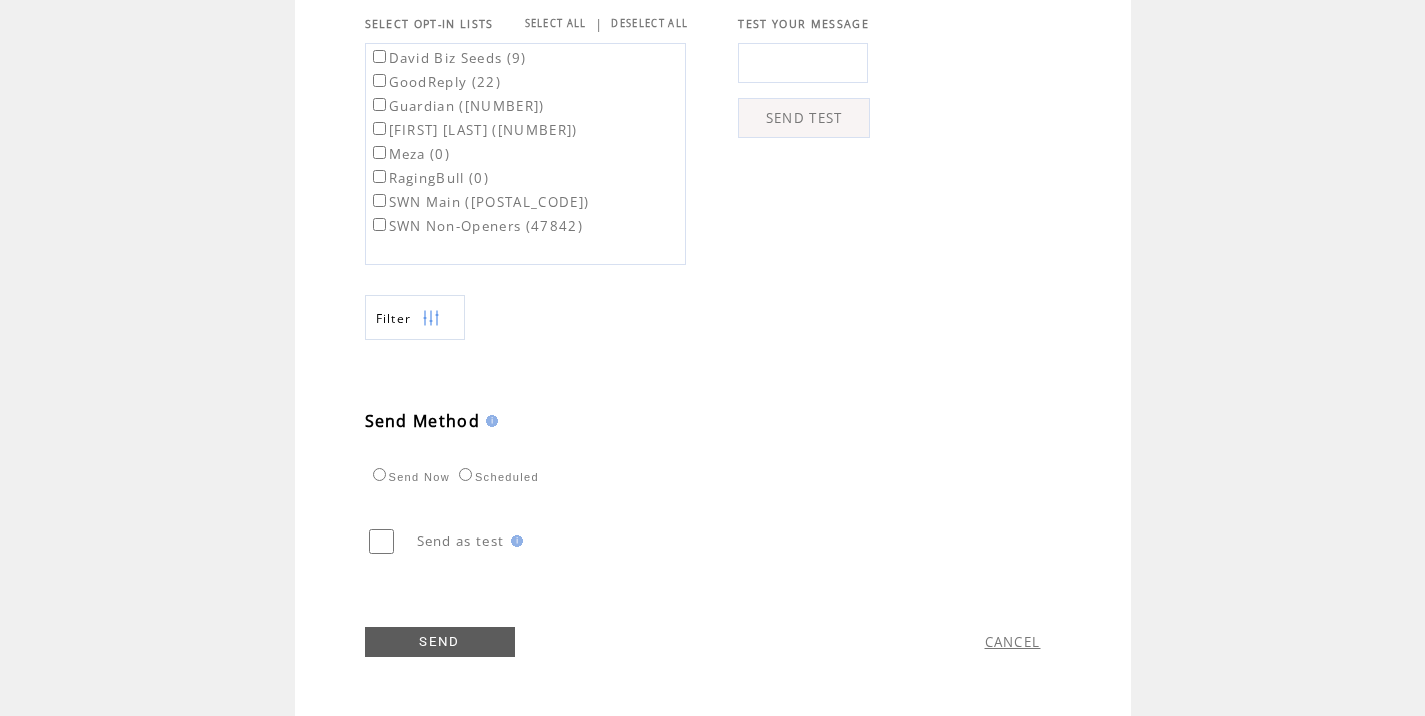 type on "**********" 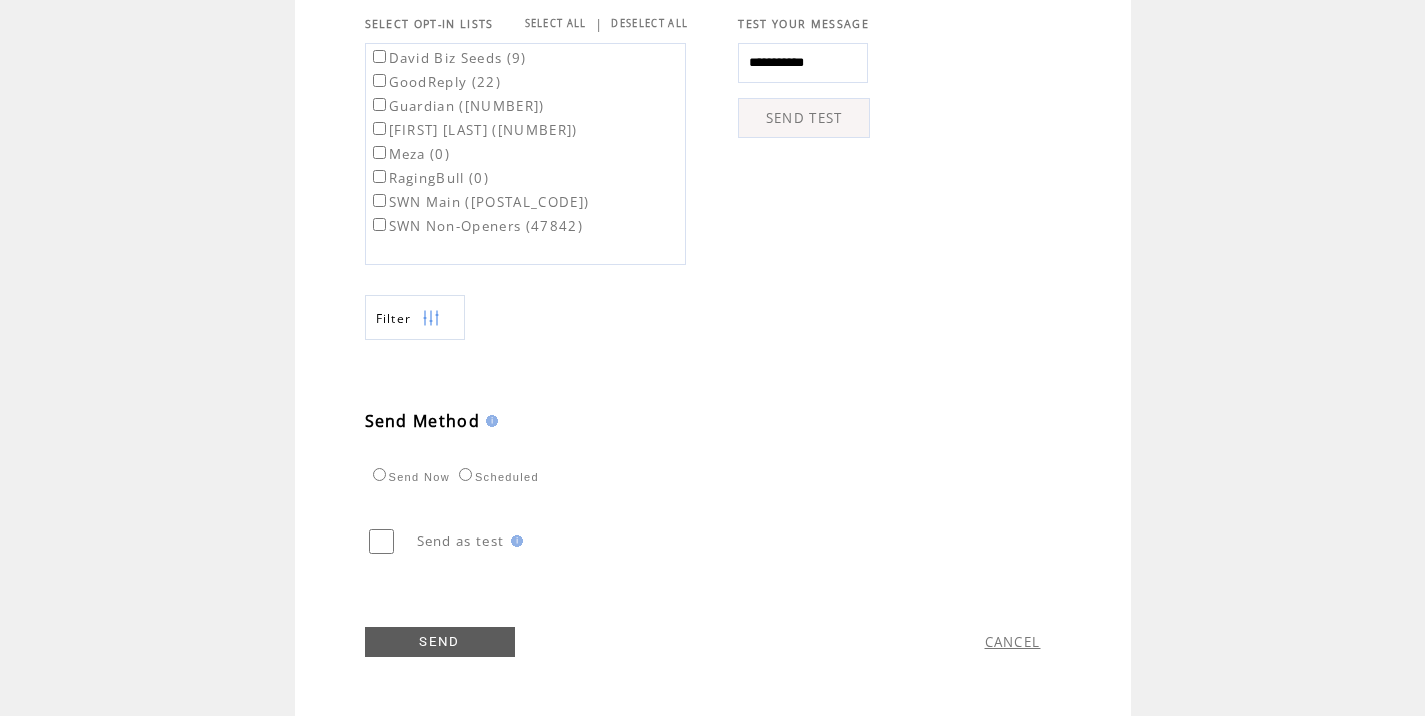 click on "SEND TEST" at bounding box center (804, 118) 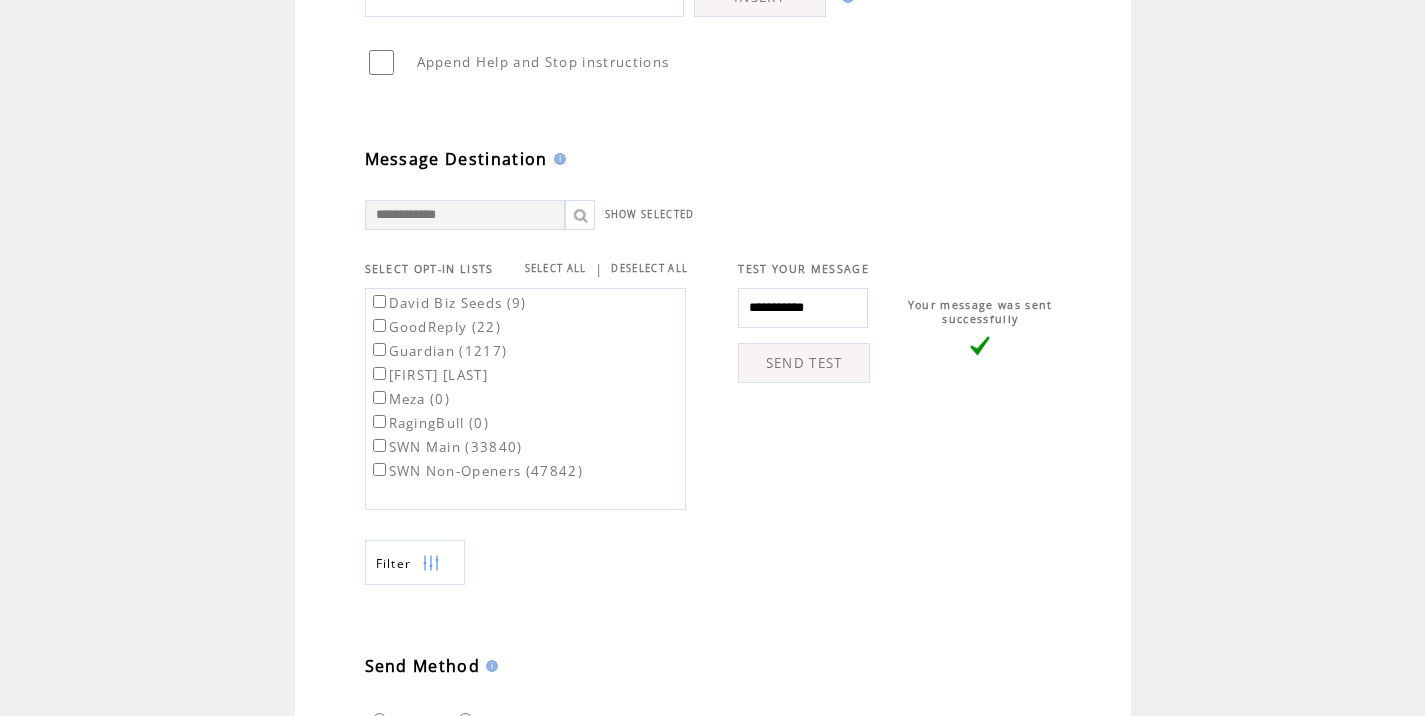 scroll, scrollTop: 578, scrollLeft: 0, axis: vertical 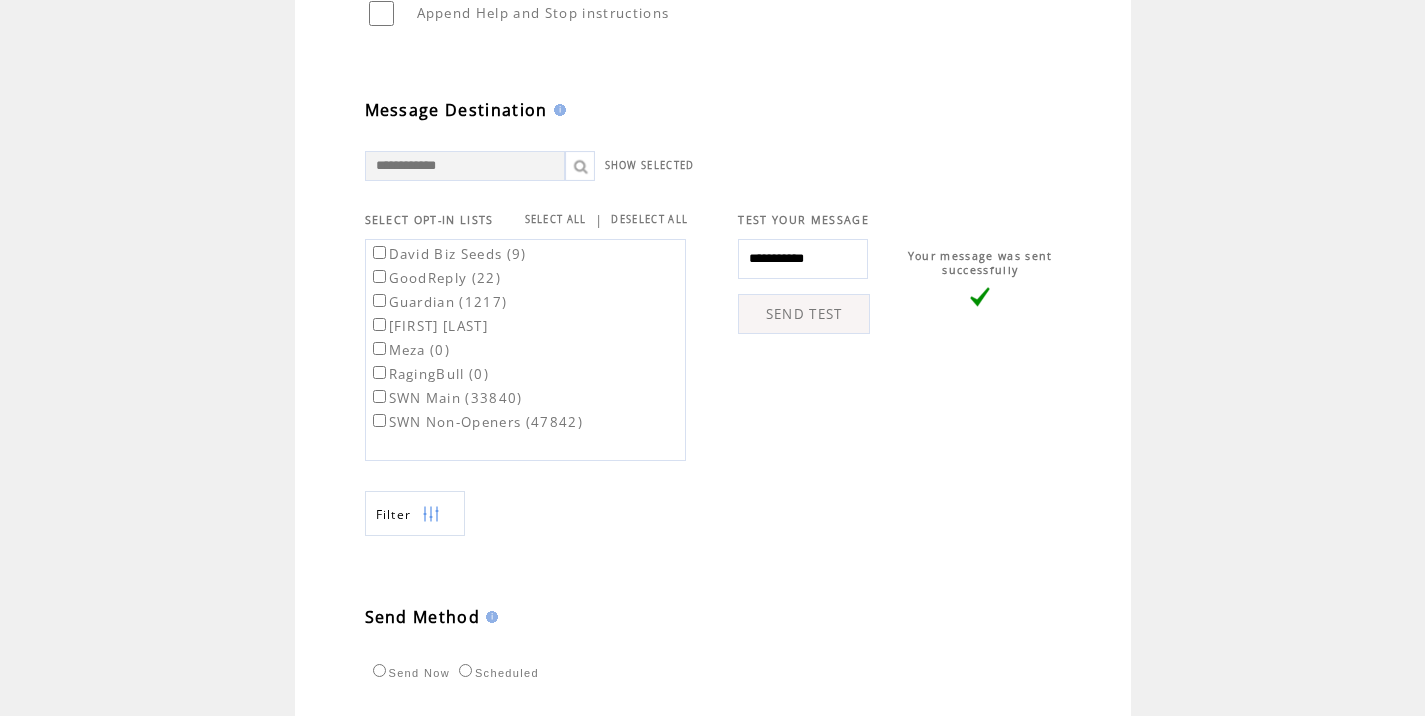 click on "SWN Main (33840)" at bounding box center (446, 398) 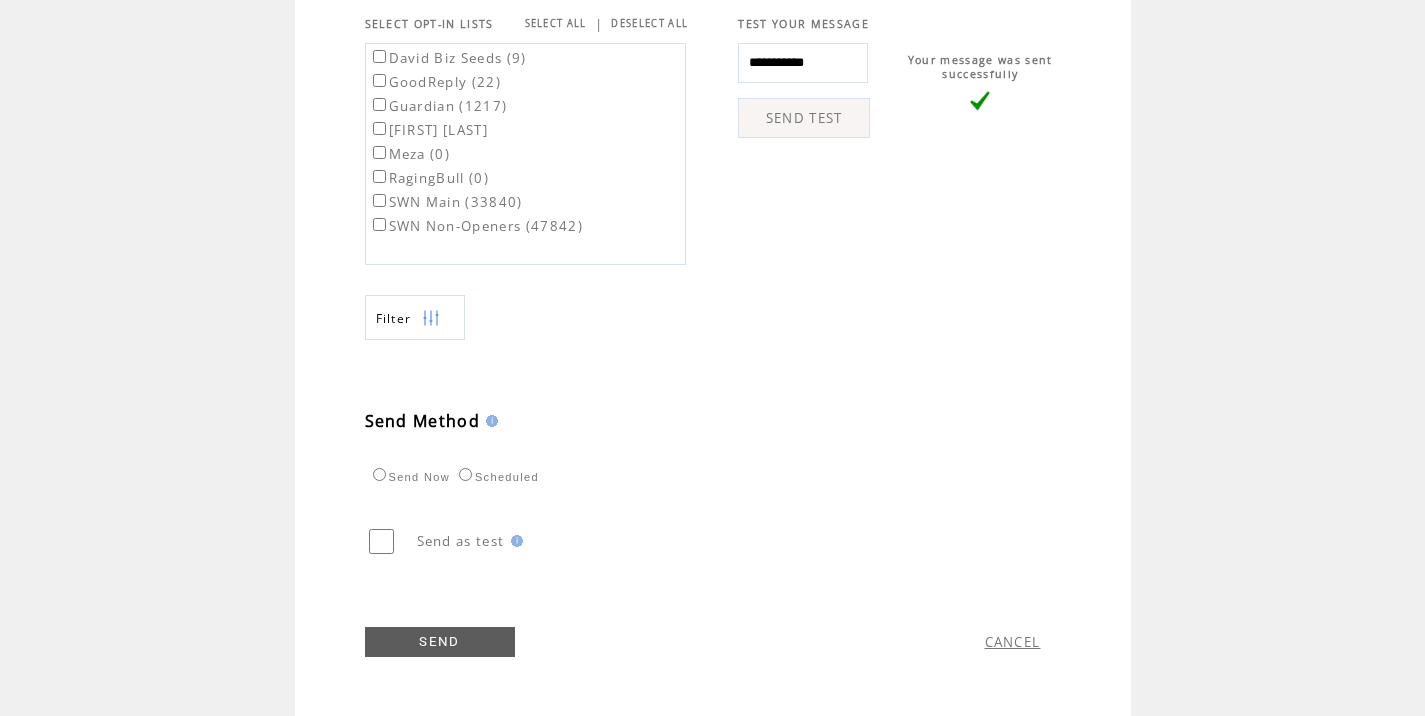 click on "Scheduled" at bounding box center [496, 477] 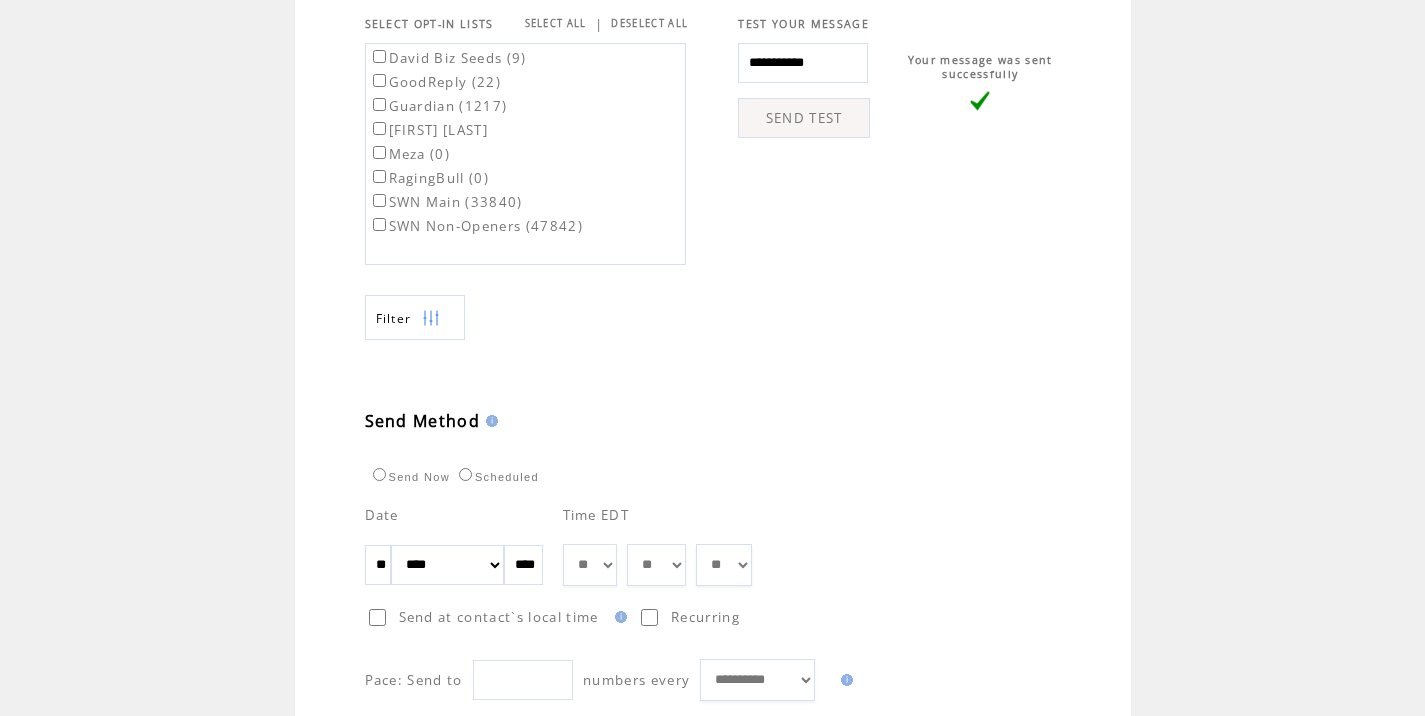 click on "** 	 ** 	 ** 	 ** 	 ** 	 ** 	 ** 	 ** 	 ** 	 ** 	 ** 	 ** 	 **" at bounding box center (590, 565) 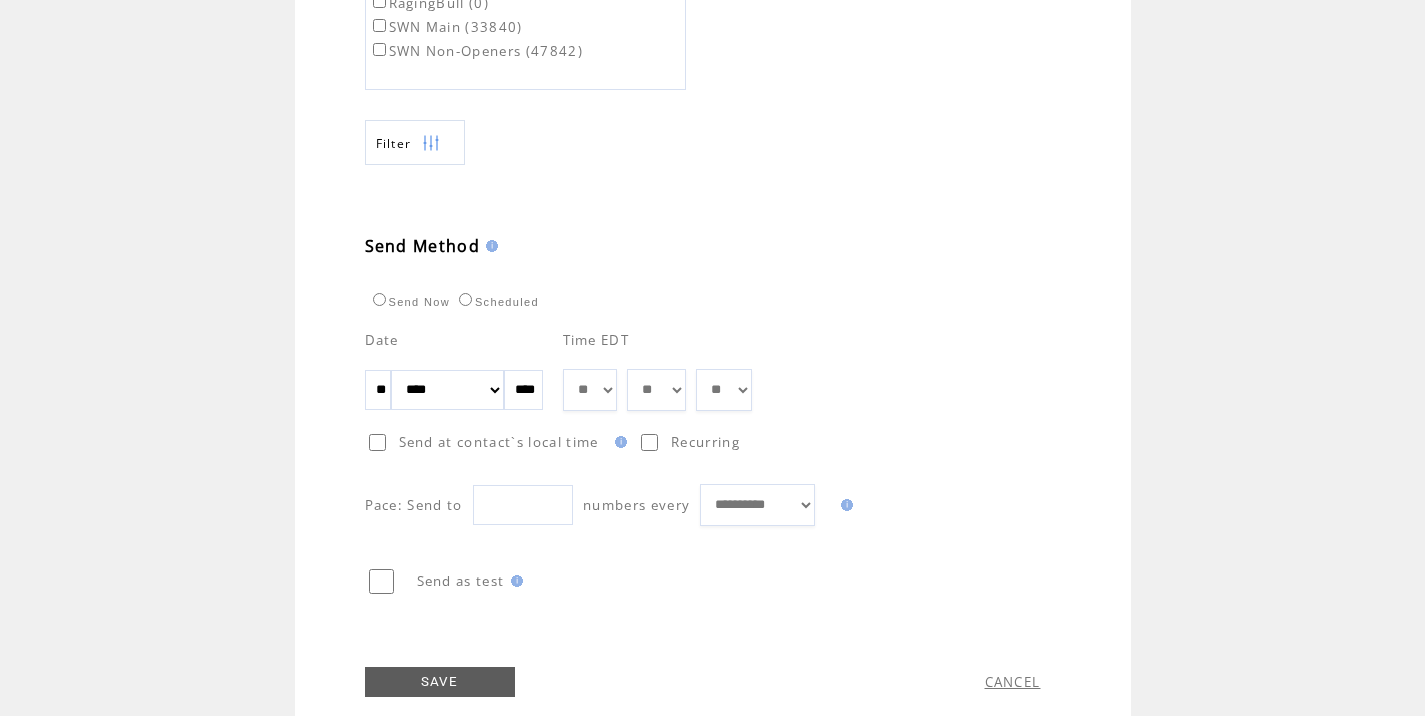 scroll, scrollTop: 989, scrollLeft: 0, axis: vertical 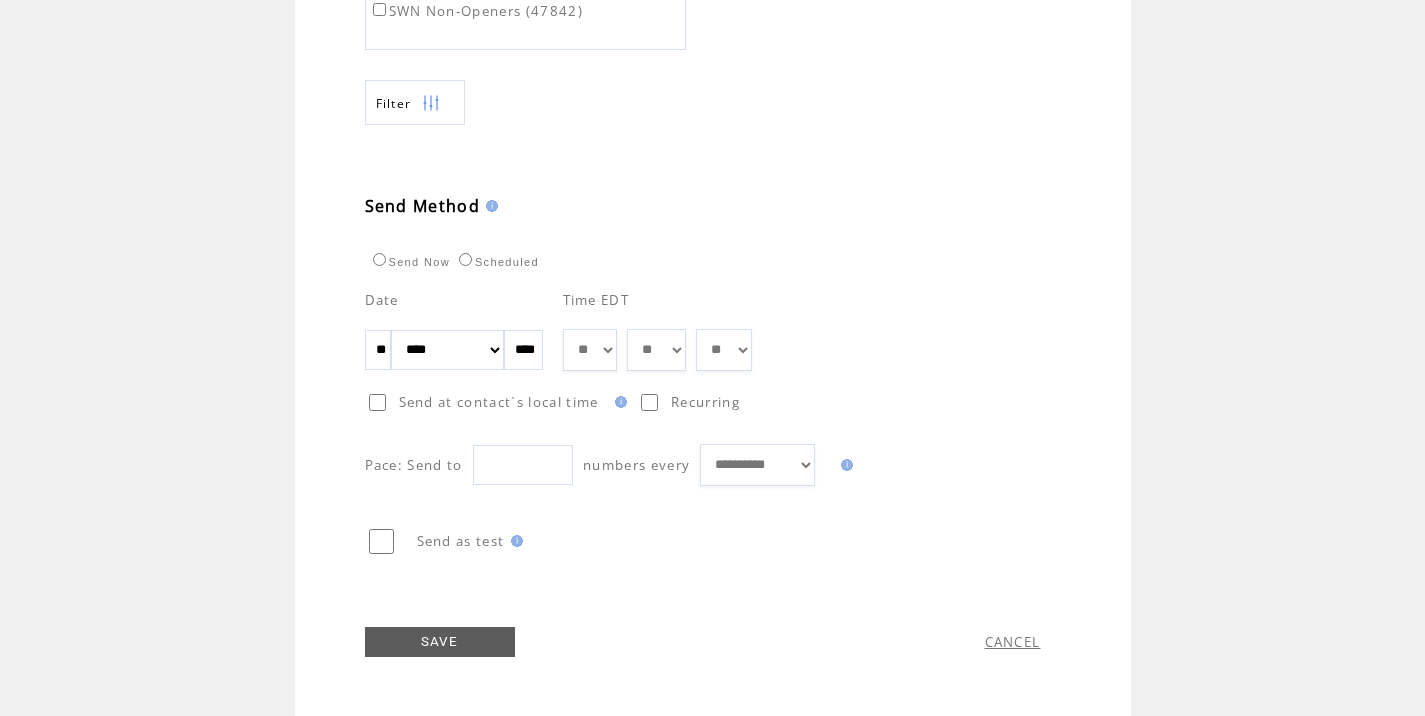 click on "SAVE" at bounding box center (440, 642) 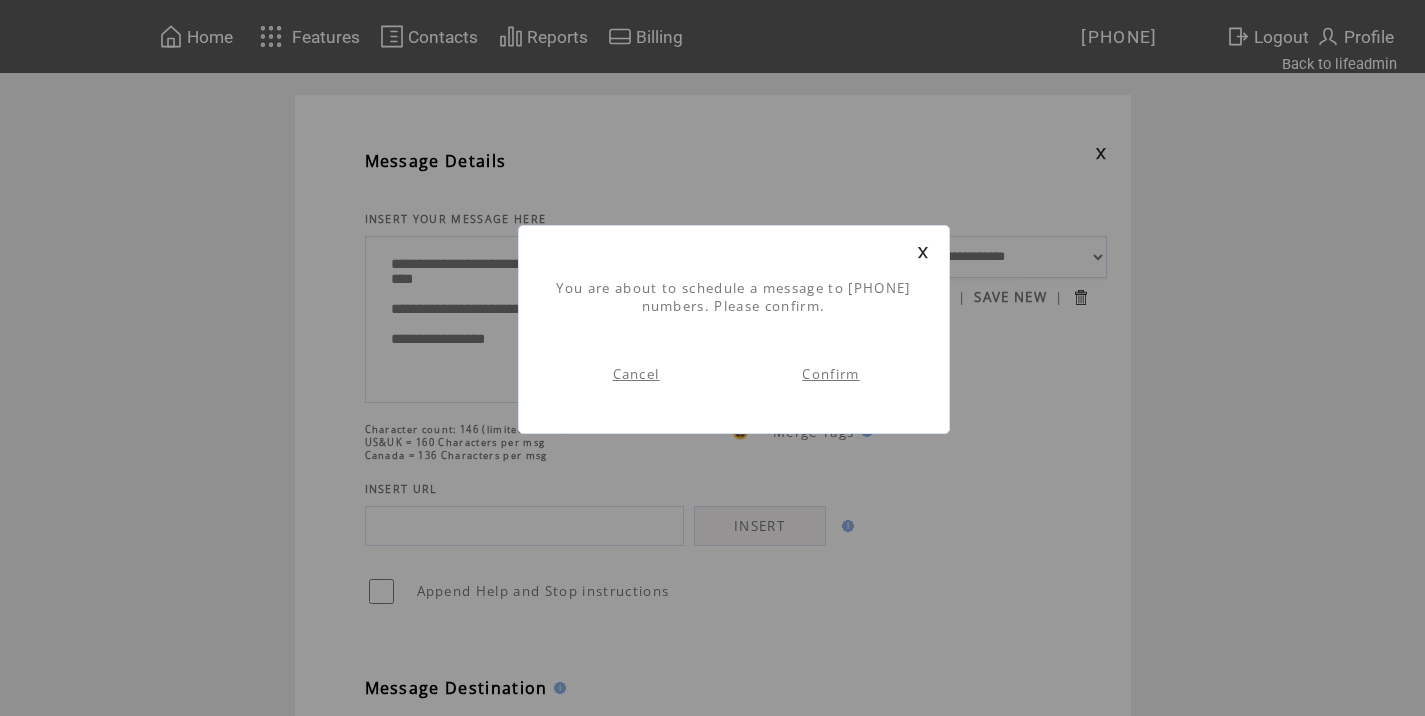 scroll, scrollTop: 1, scrollLeft: 0, axis: vertical 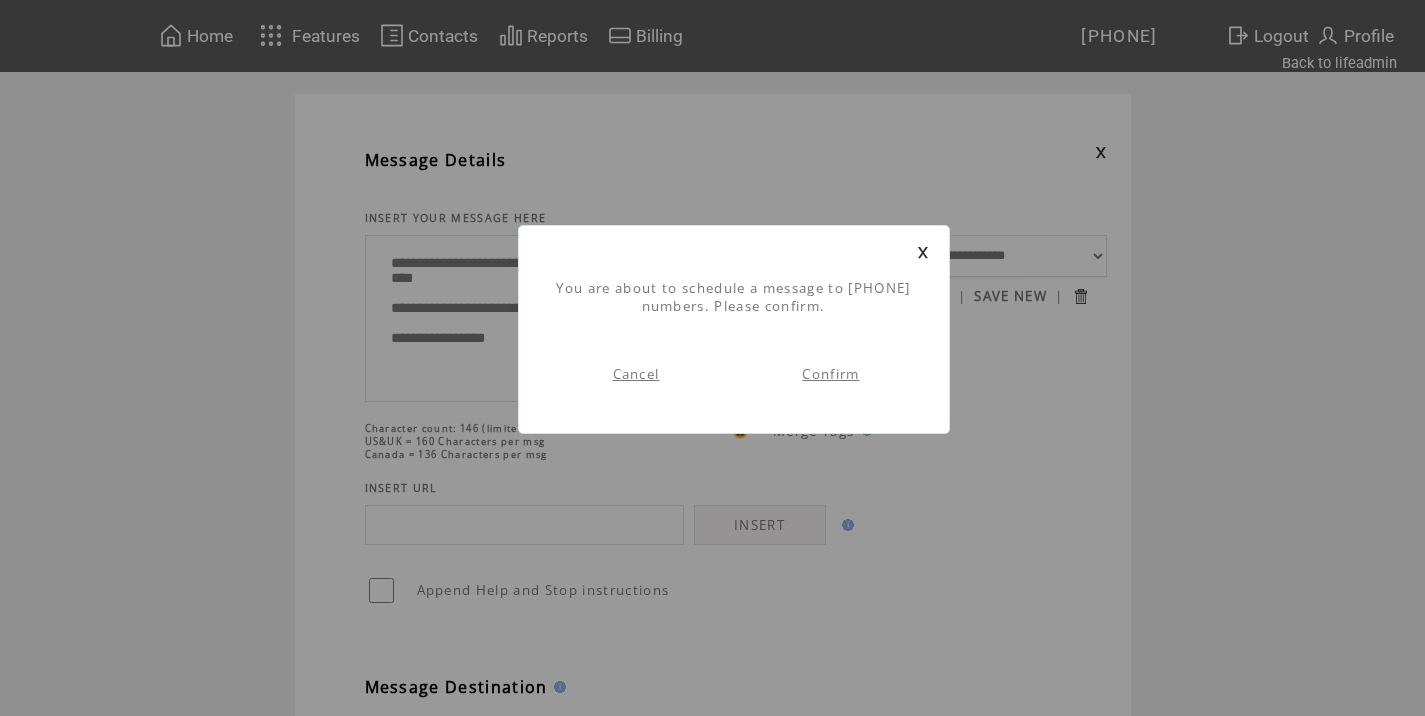 click on "Confirm" at bounding box center (830, 374) 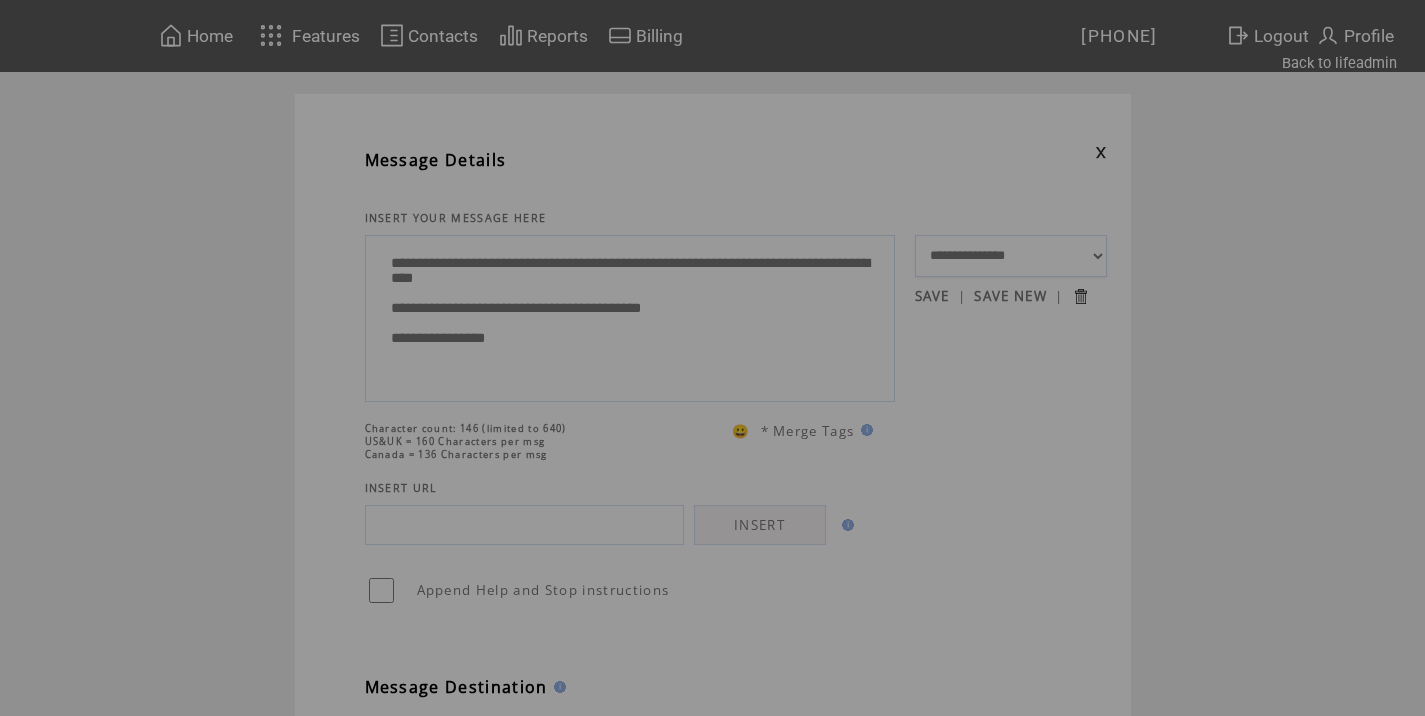 scroll, scrollTop: 0, scrollLeft: 0, axis: both 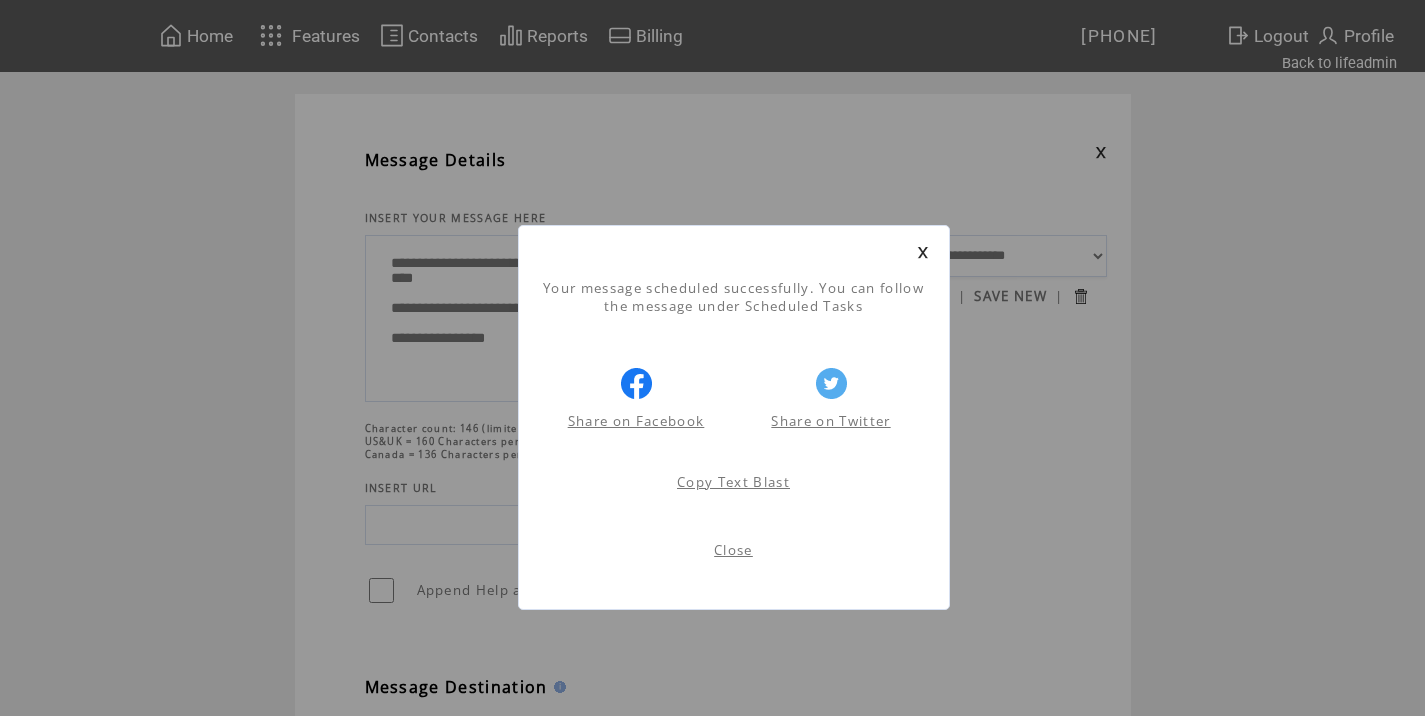 click on "Close" at bounding box center [733, 550] 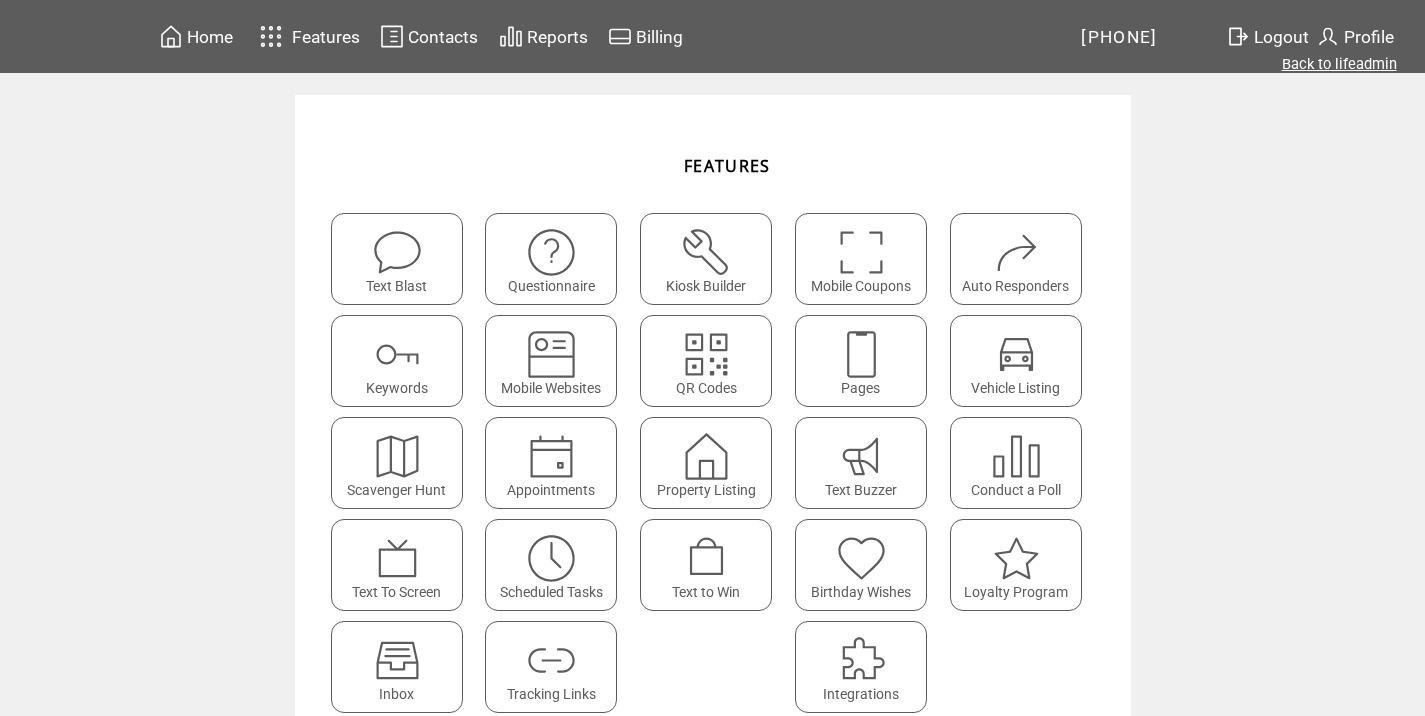 scroll, scrollTop: 0, scrollLeft: 0, axis: both 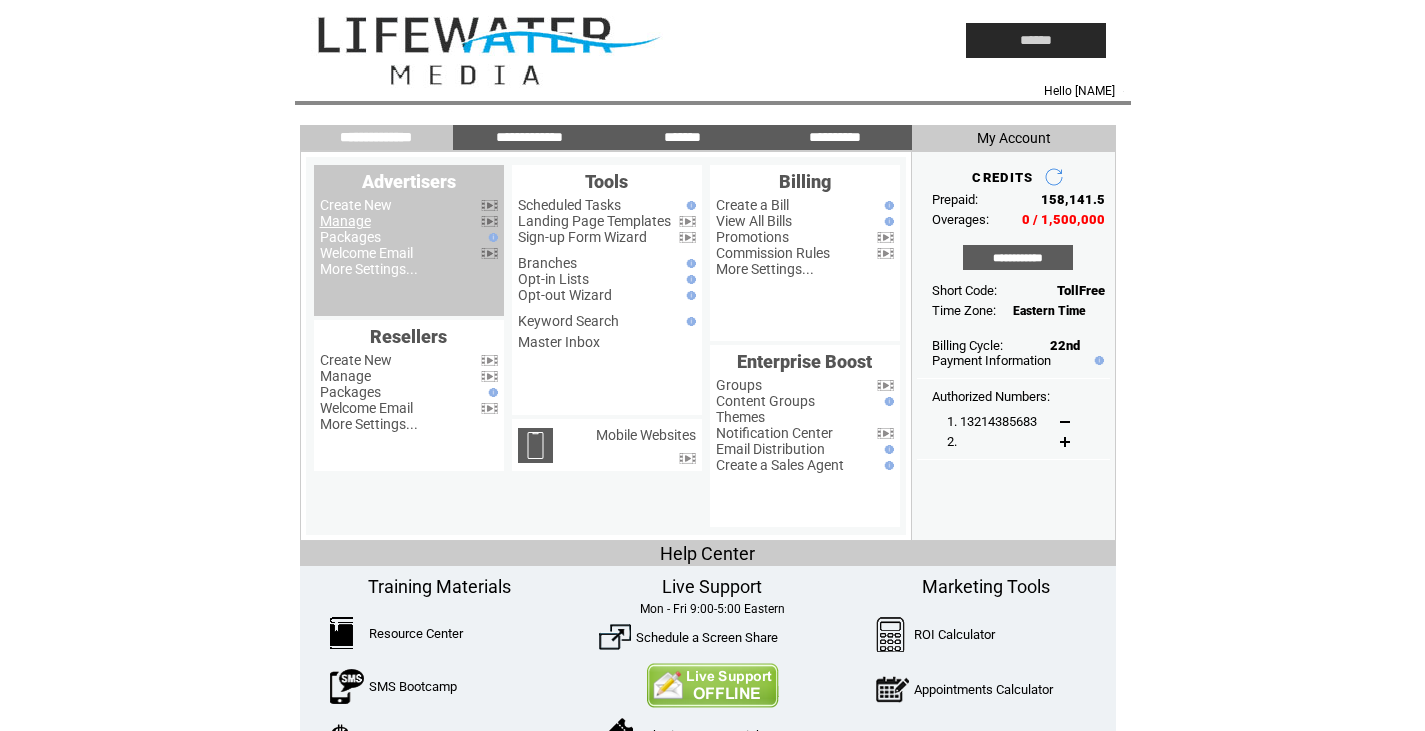 click on "Manage" at bounding box center [345, 221] 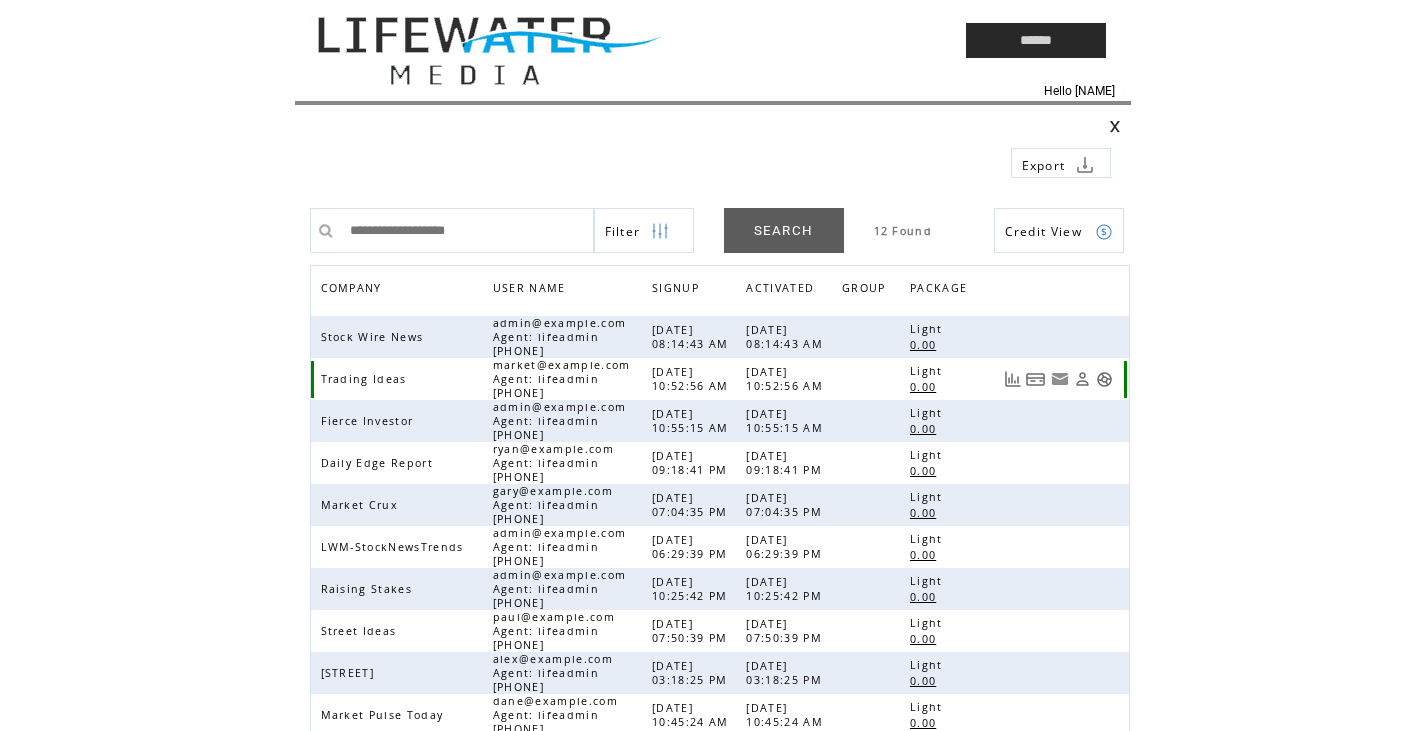 scroll, scrollTop: 0, scrollLeft: 0, axis: both 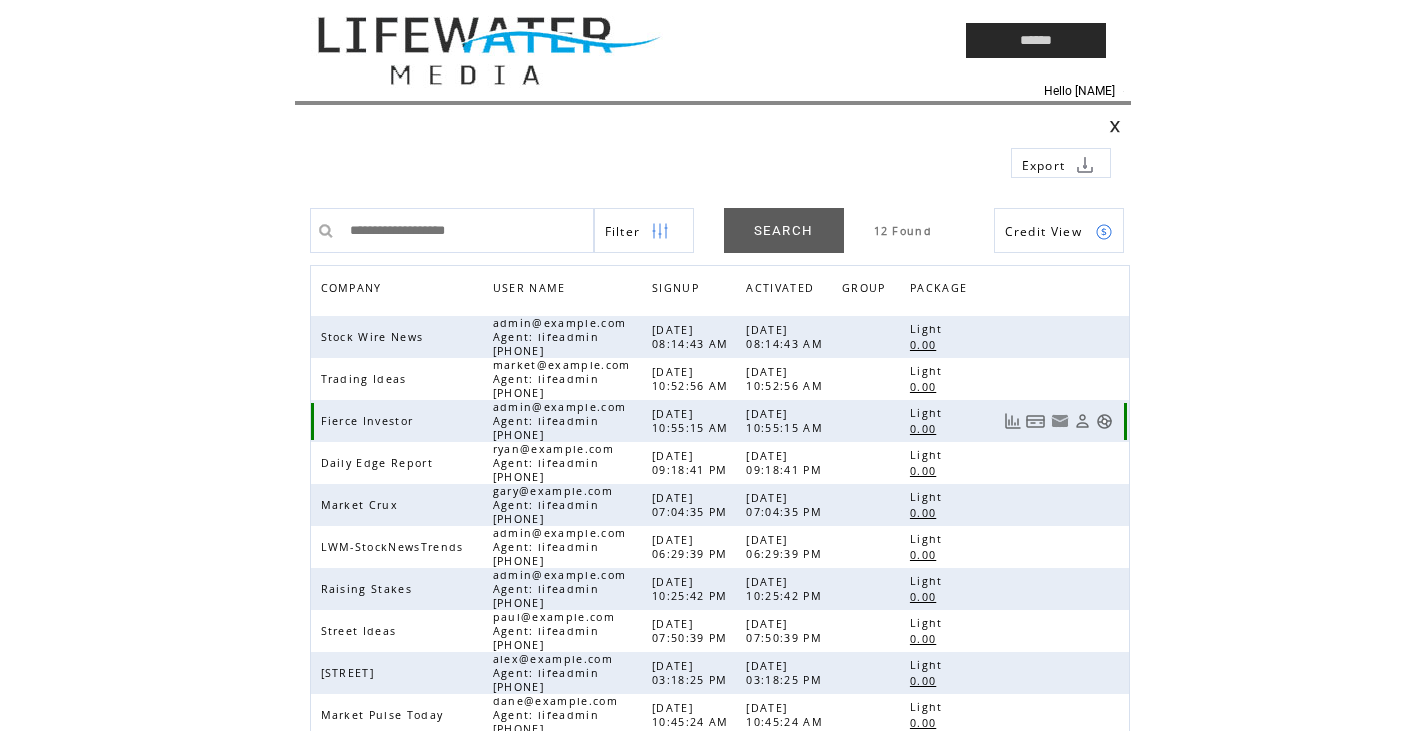 click at bounding box center [1104, 421] 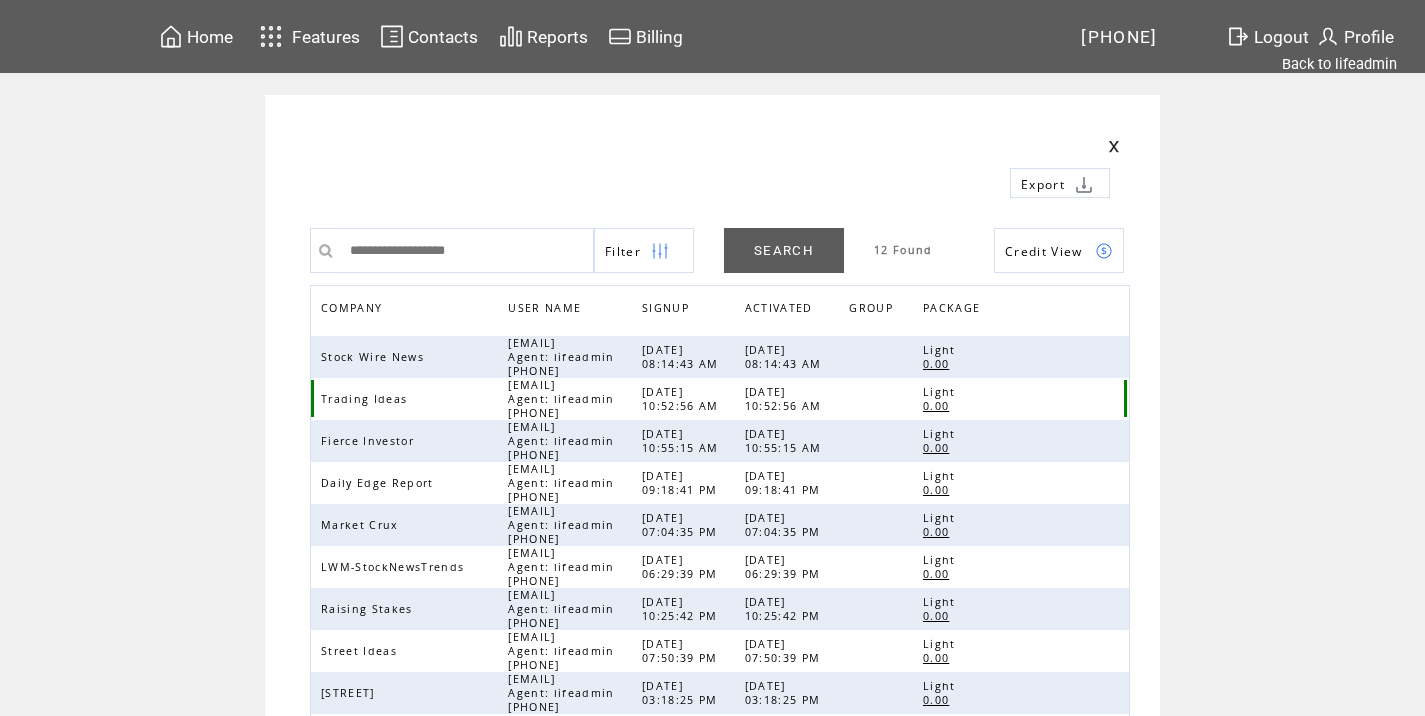 scroll, scrollTop: 0, scrollLeft: 0, axis: both 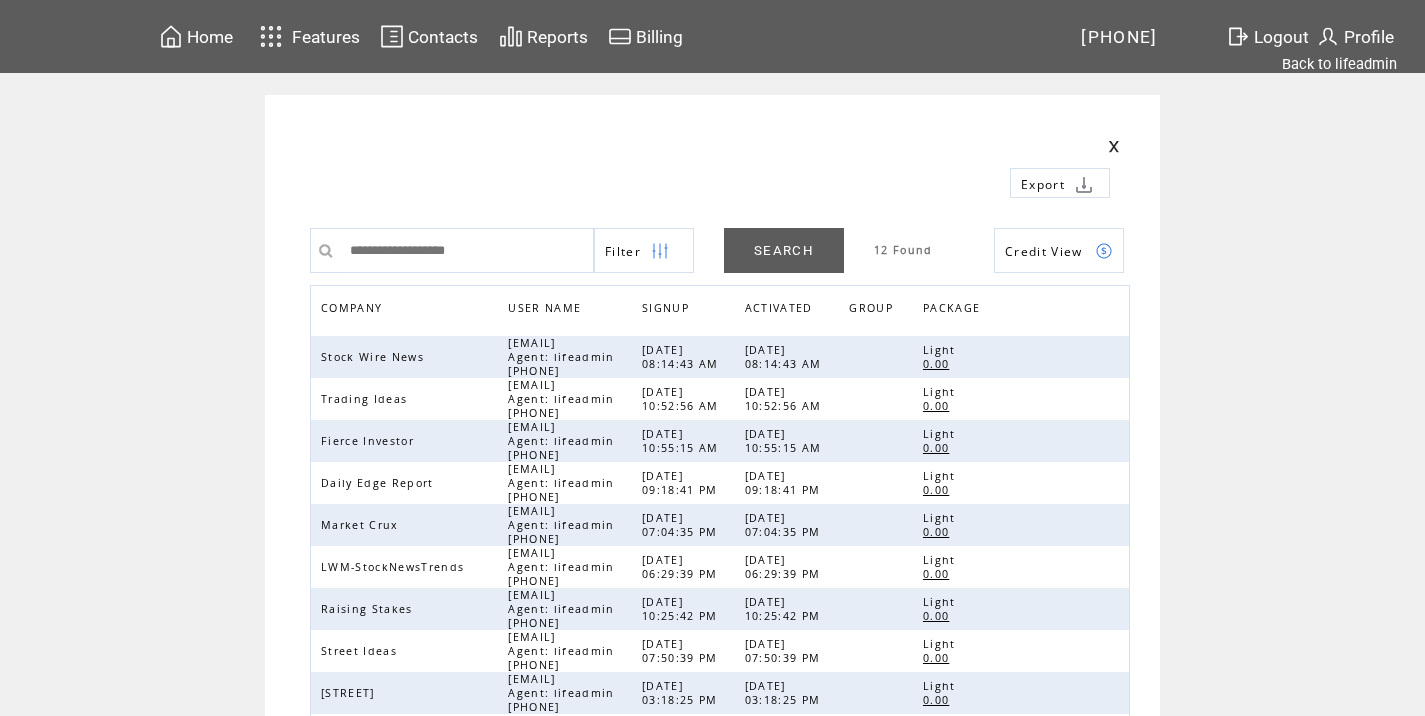 click at bounding box center [1114, 146] 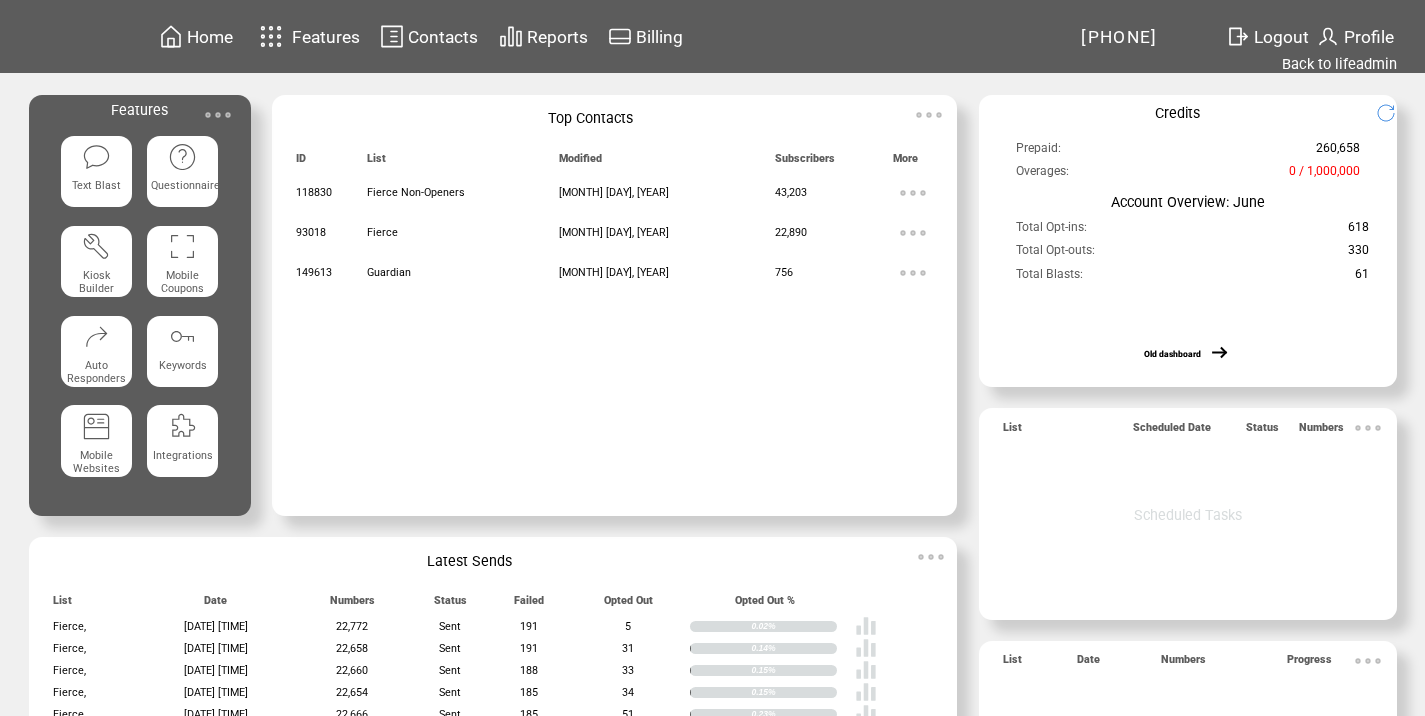 scroll, scrollTop: 0, scrollLeft: 0, axis: both 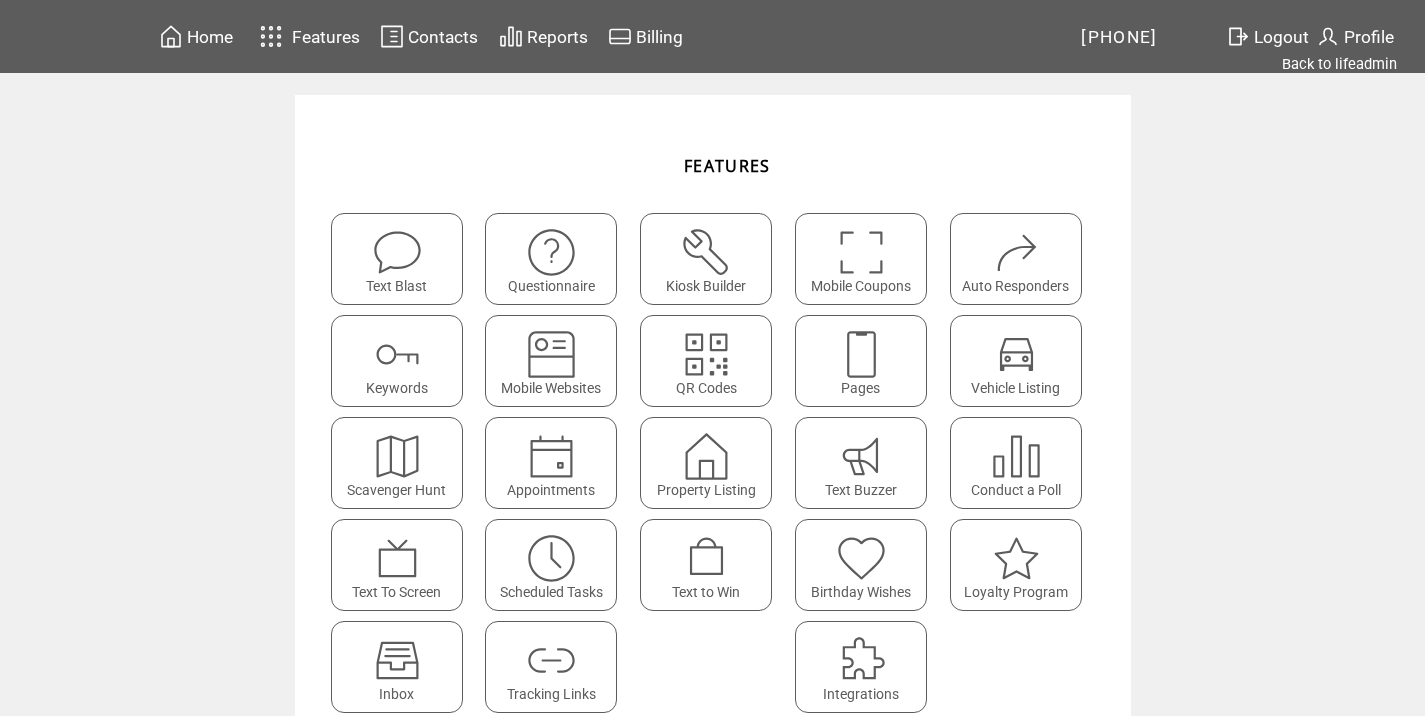 click at bounding box center [551, 660] 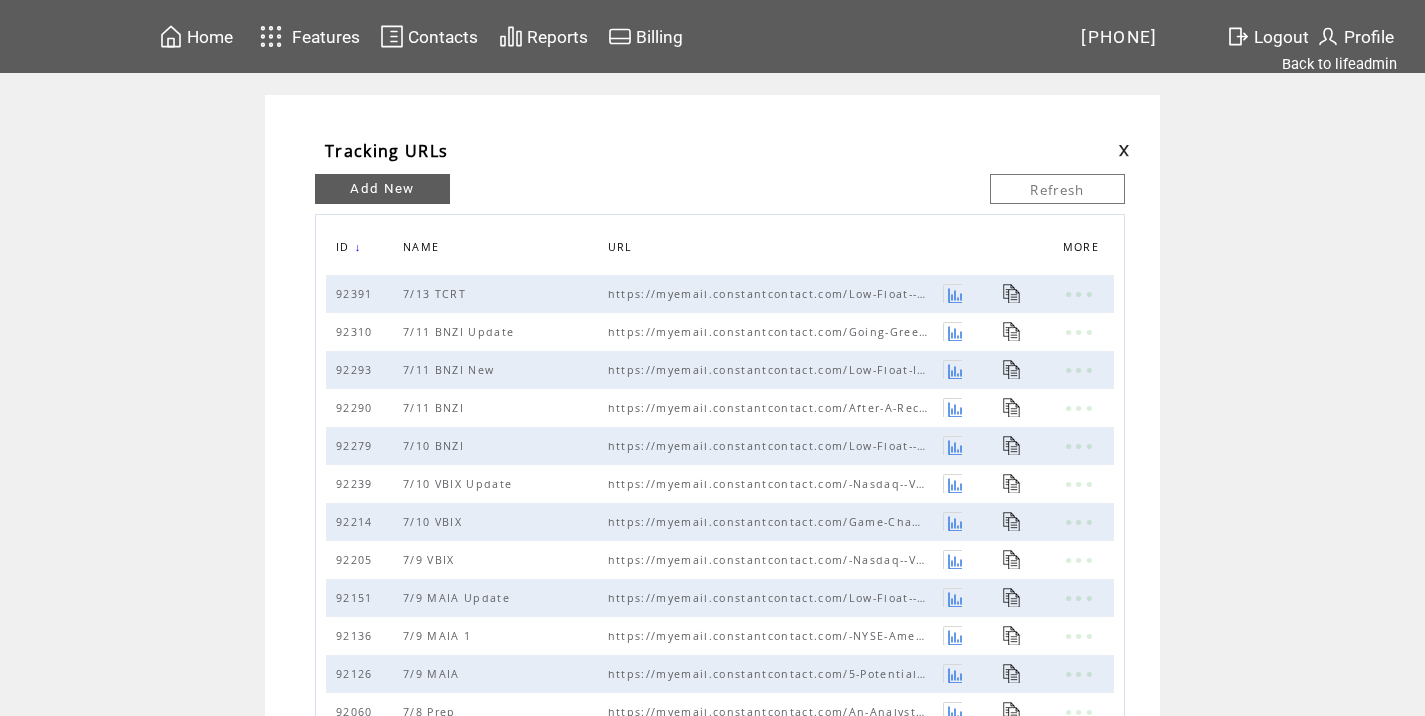 scroll, scrollTop: 0, scrollLeft: 0, axis: both 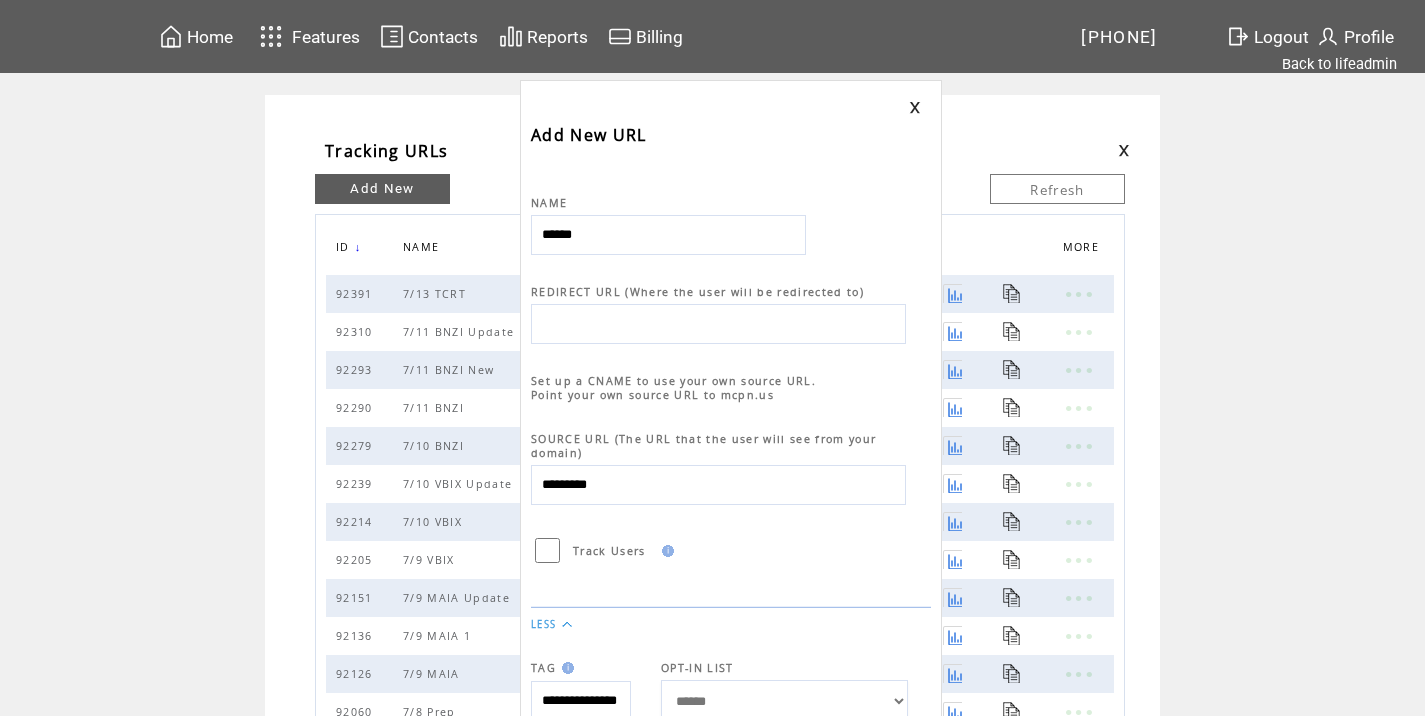 type on "*********" 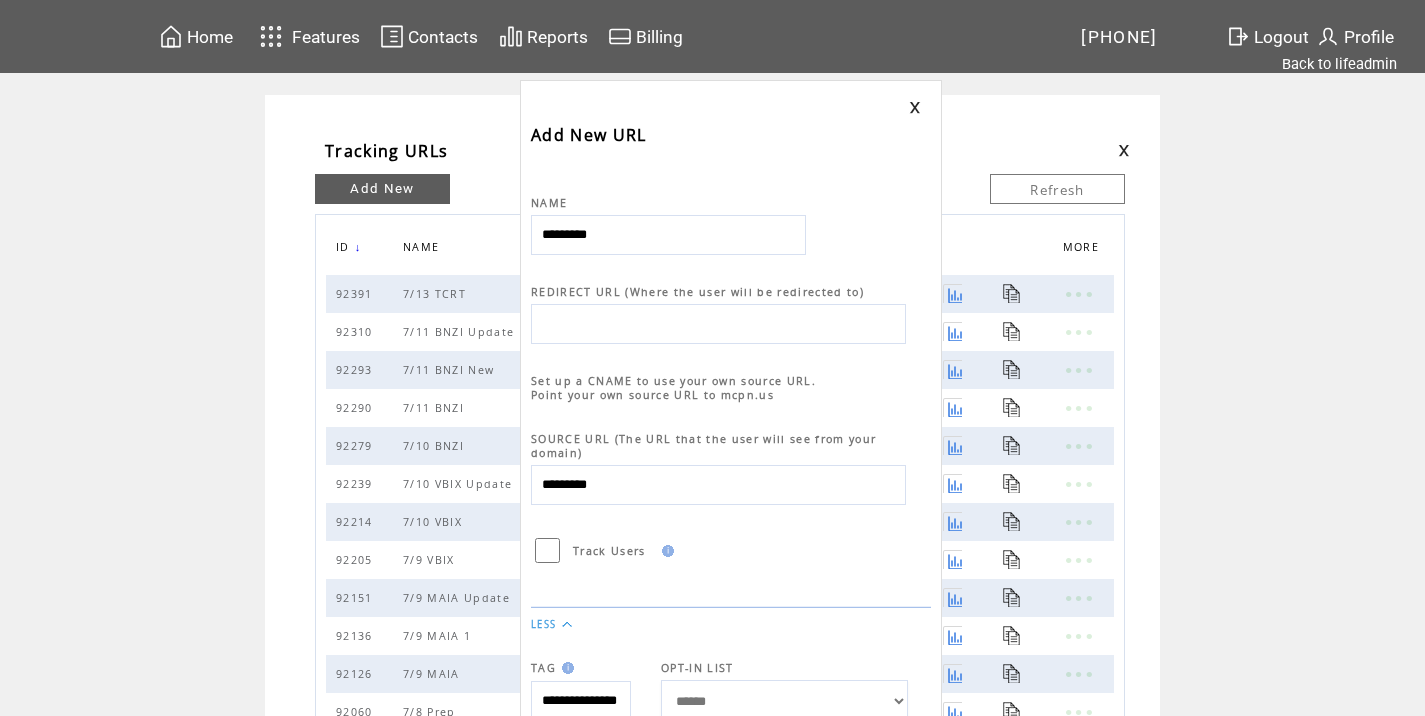click at bounding box center (718, 324) 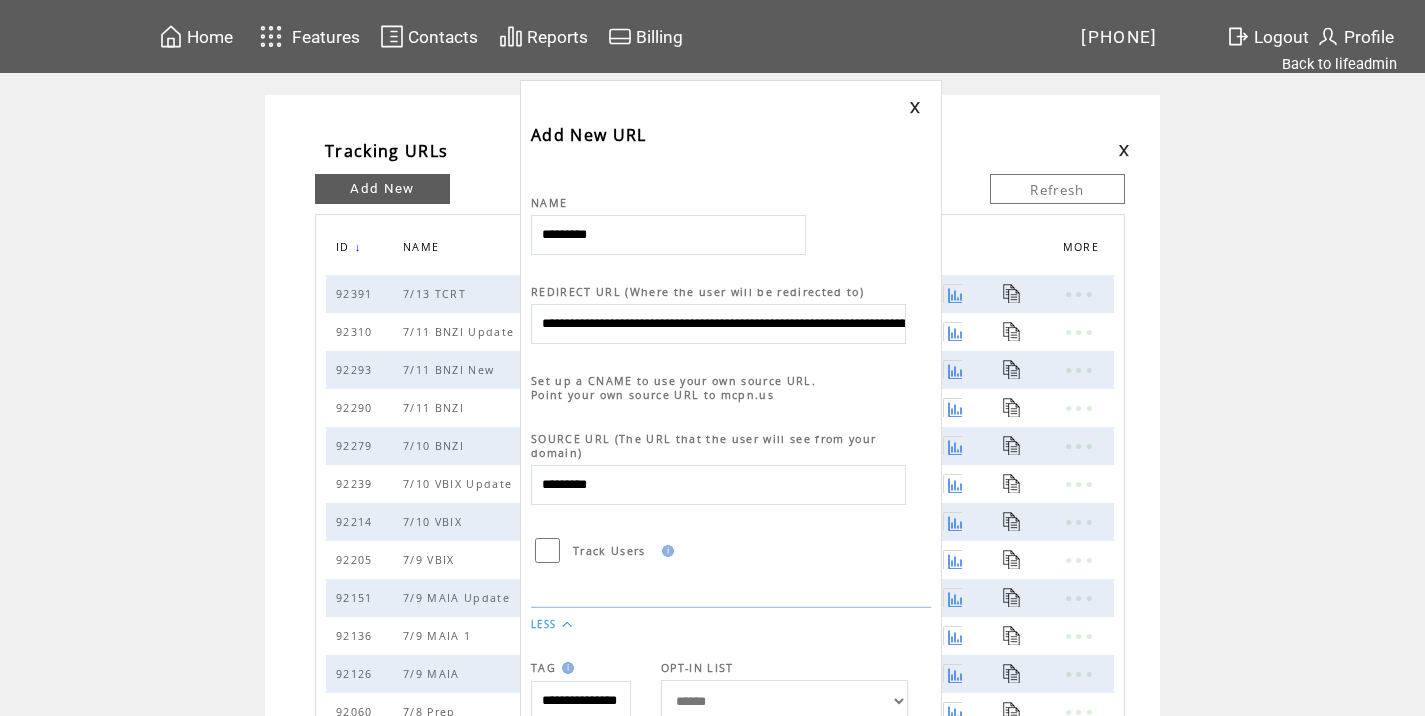 scroll, scrollTop: 0, scrollLeft: 960, axis: horizontal 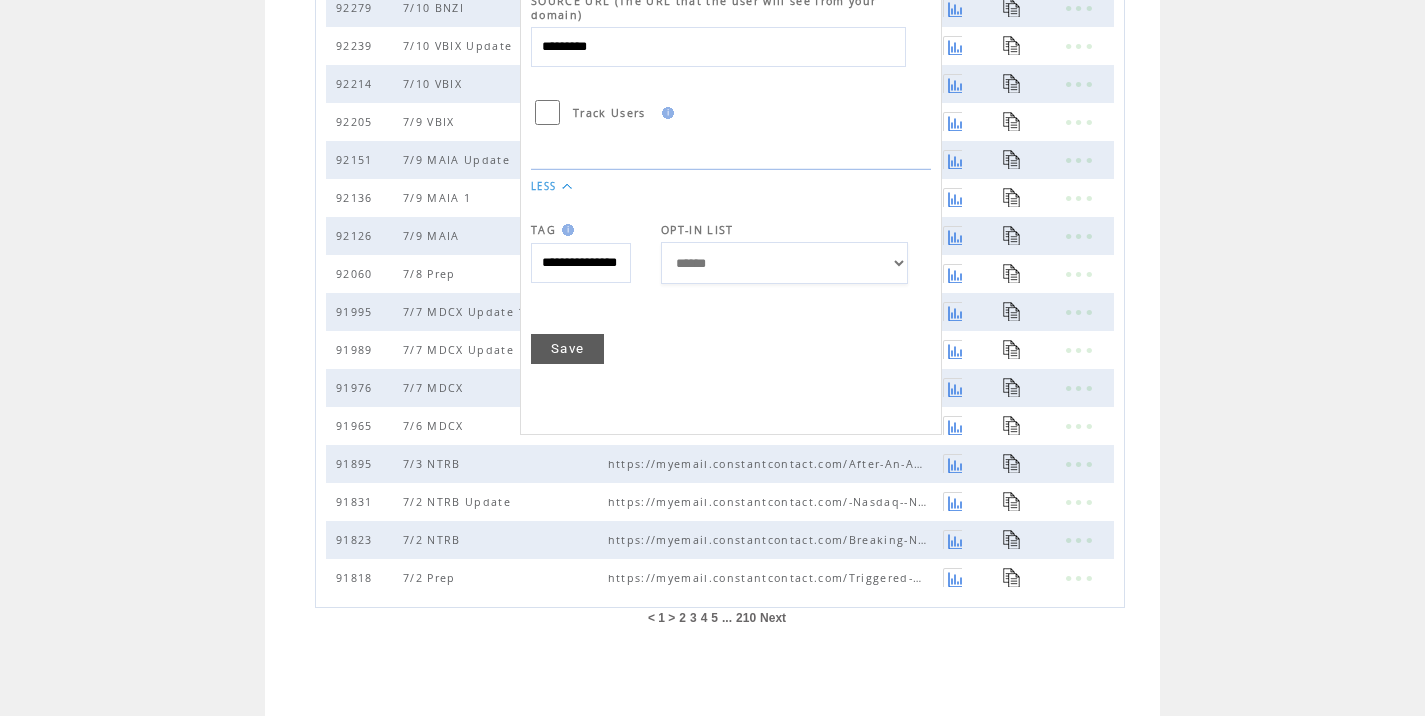 type on "**********" 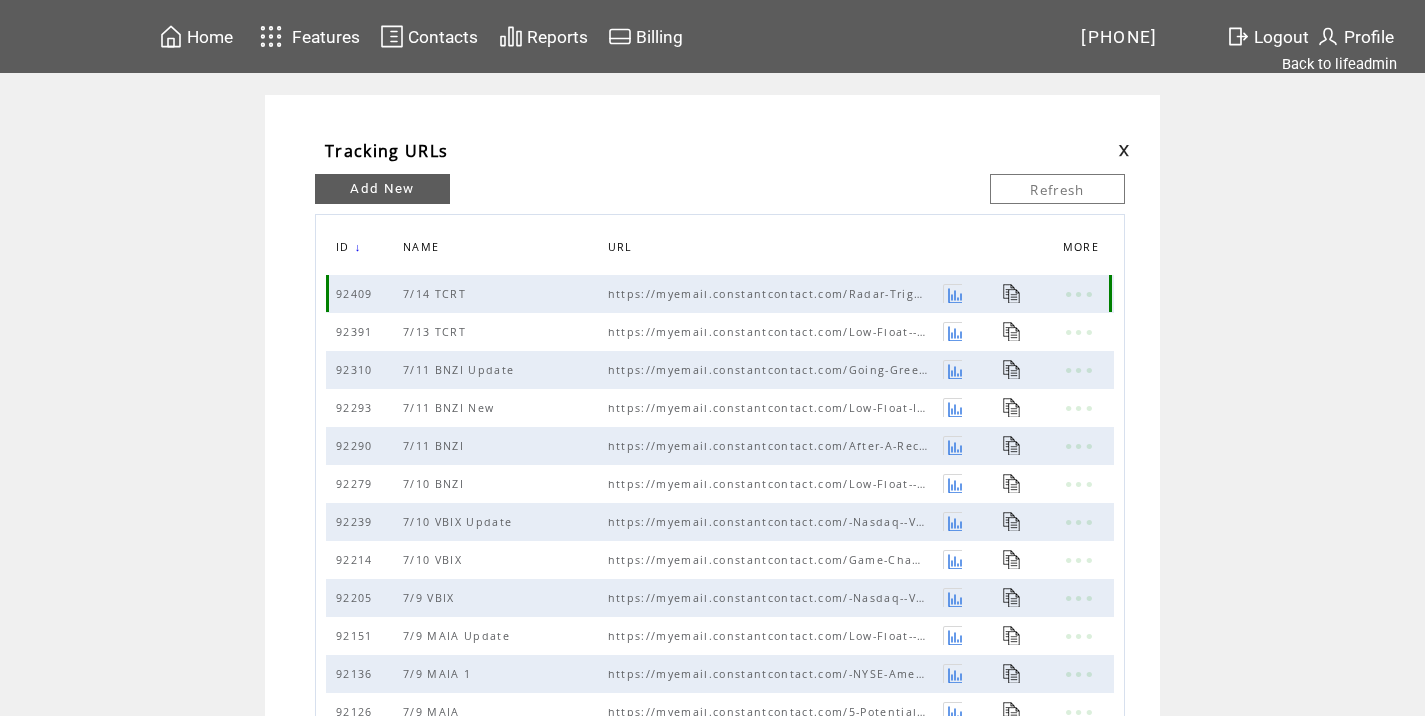 click at bounding box center [1012, 293] 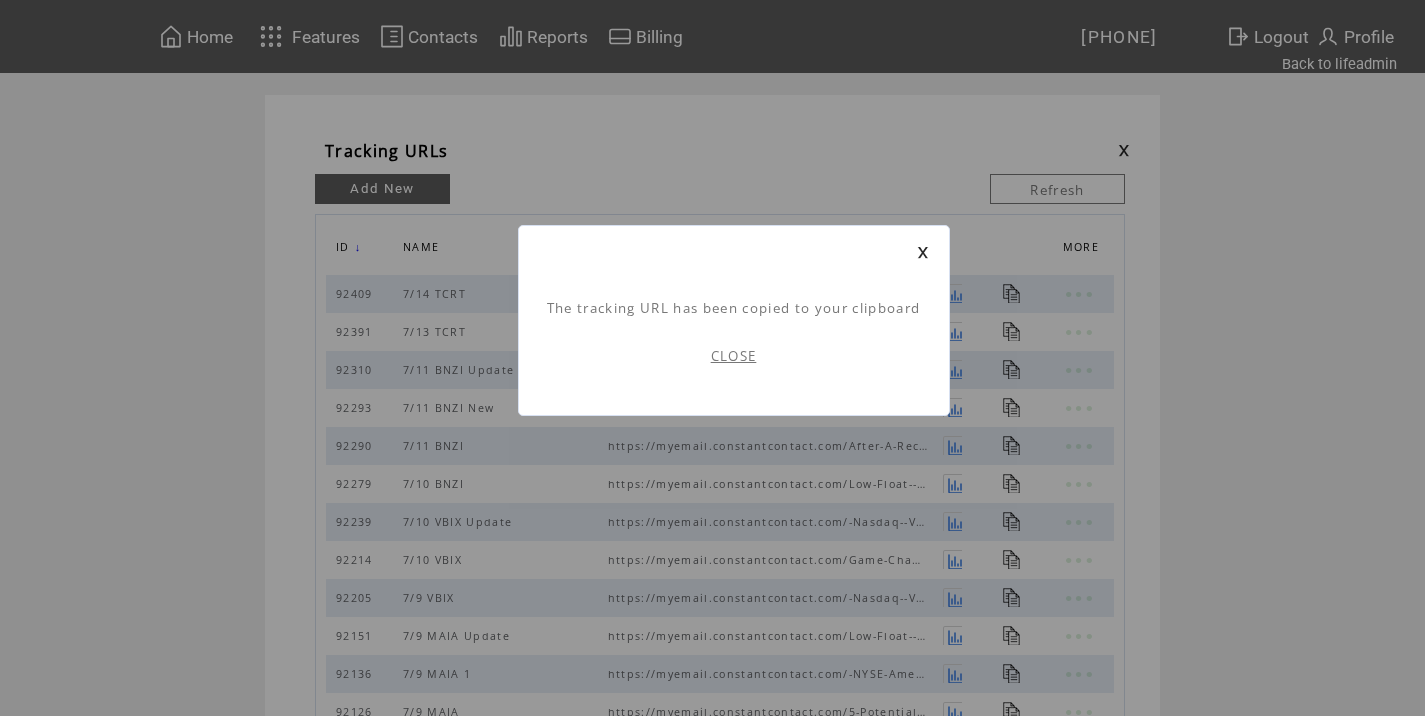 scroll, scrollTop: 1, scrollLeft: 0, axis: vertical 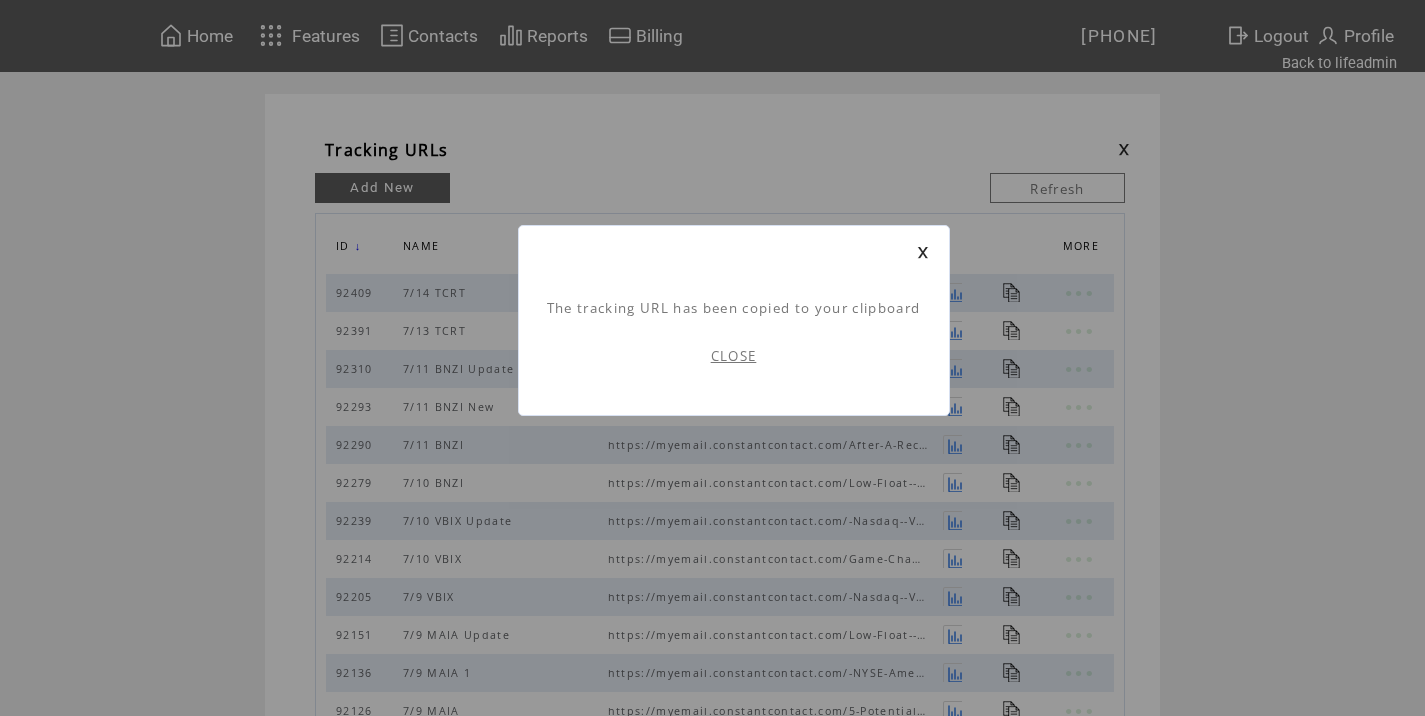 click on "CLOSE" at bounding box center (734, 356) 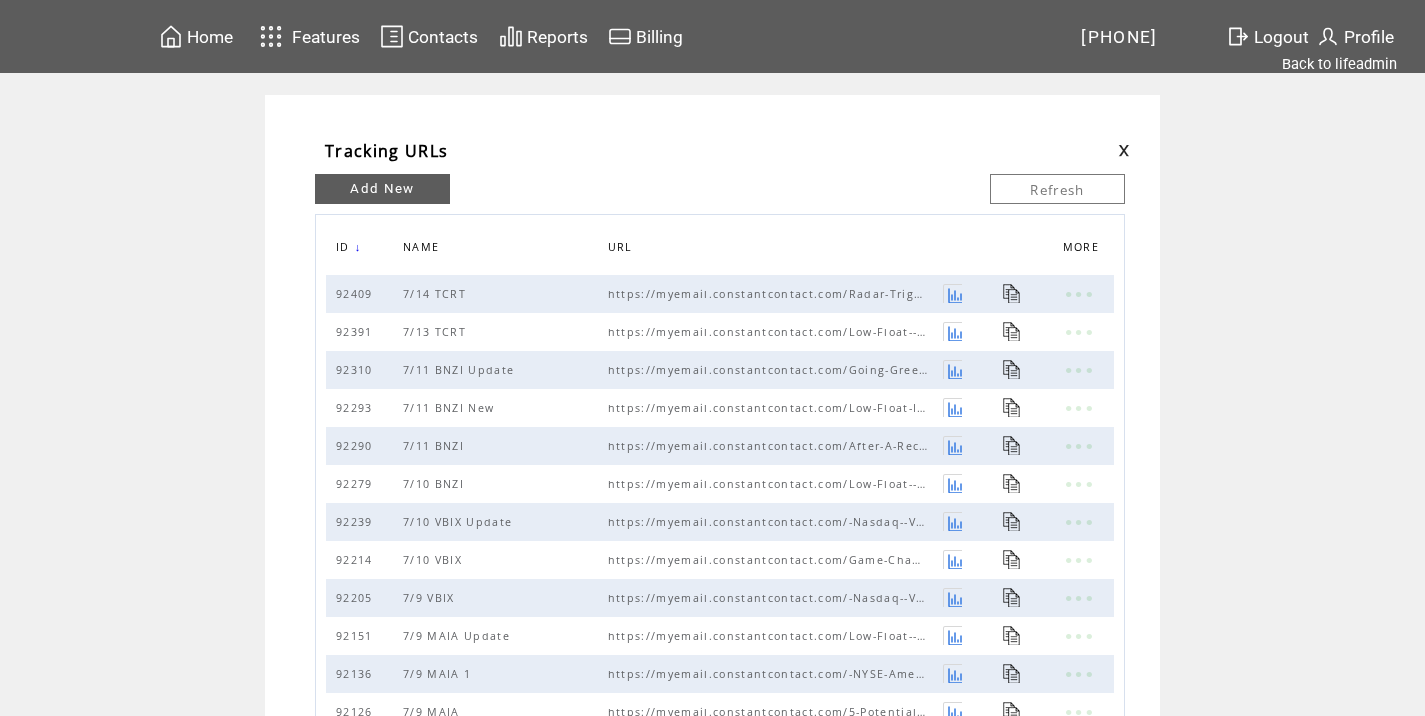 click at bounding box center (1124, 150) 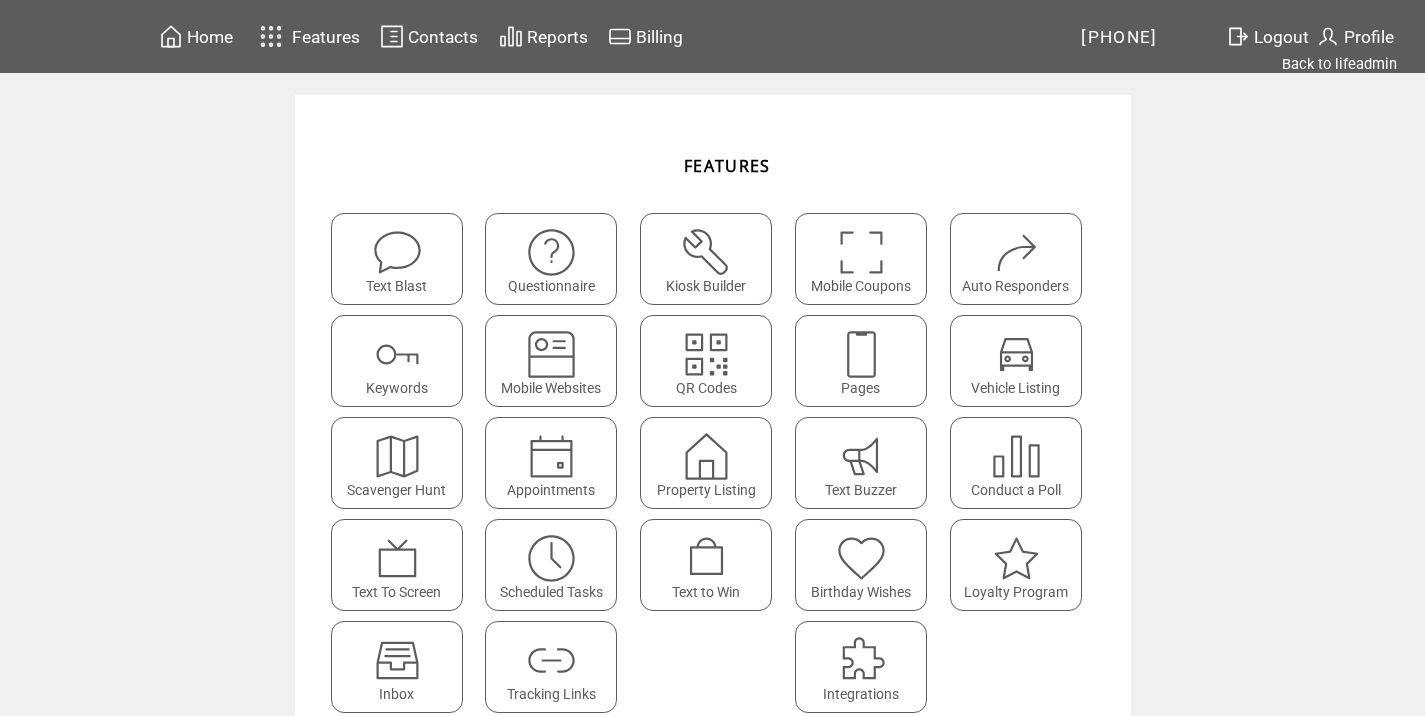 click at bounding box center [397, 245] 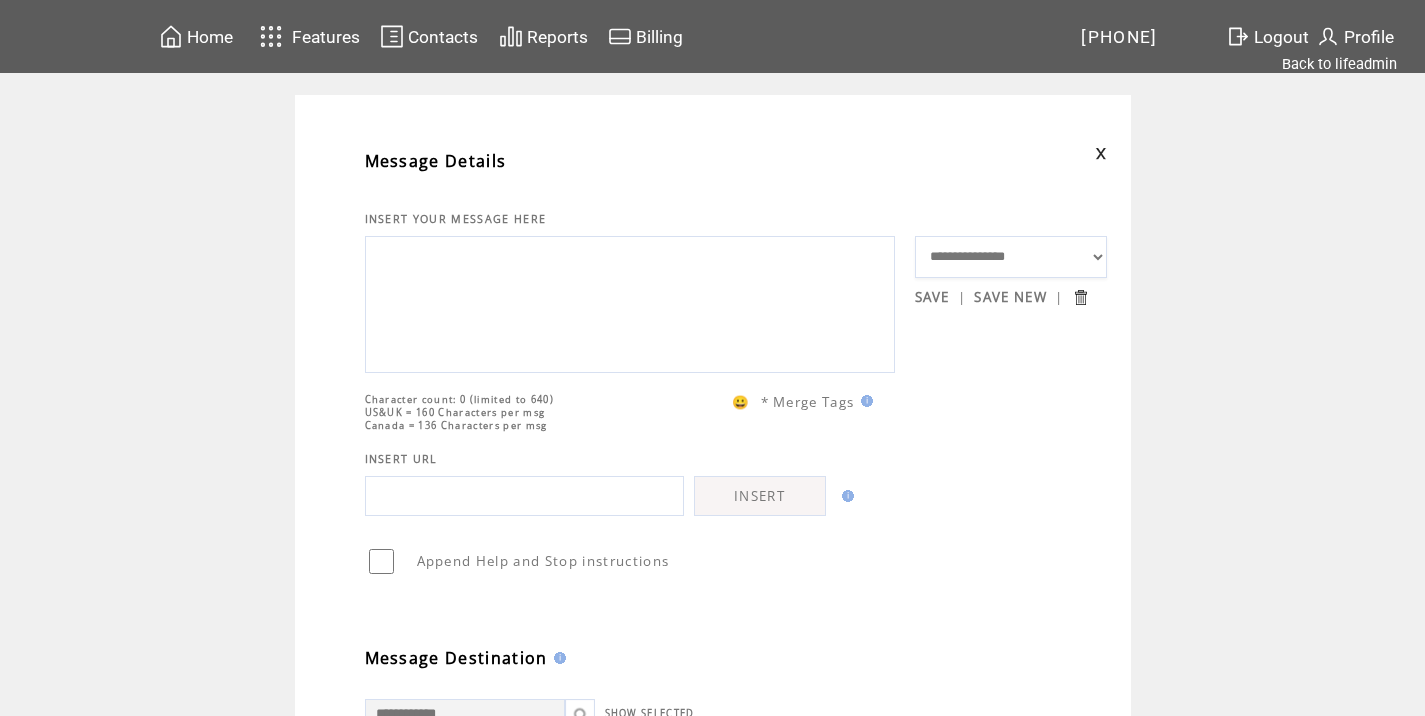 scroll, scrollTop: 0, scrollLeft: 0, axis: both 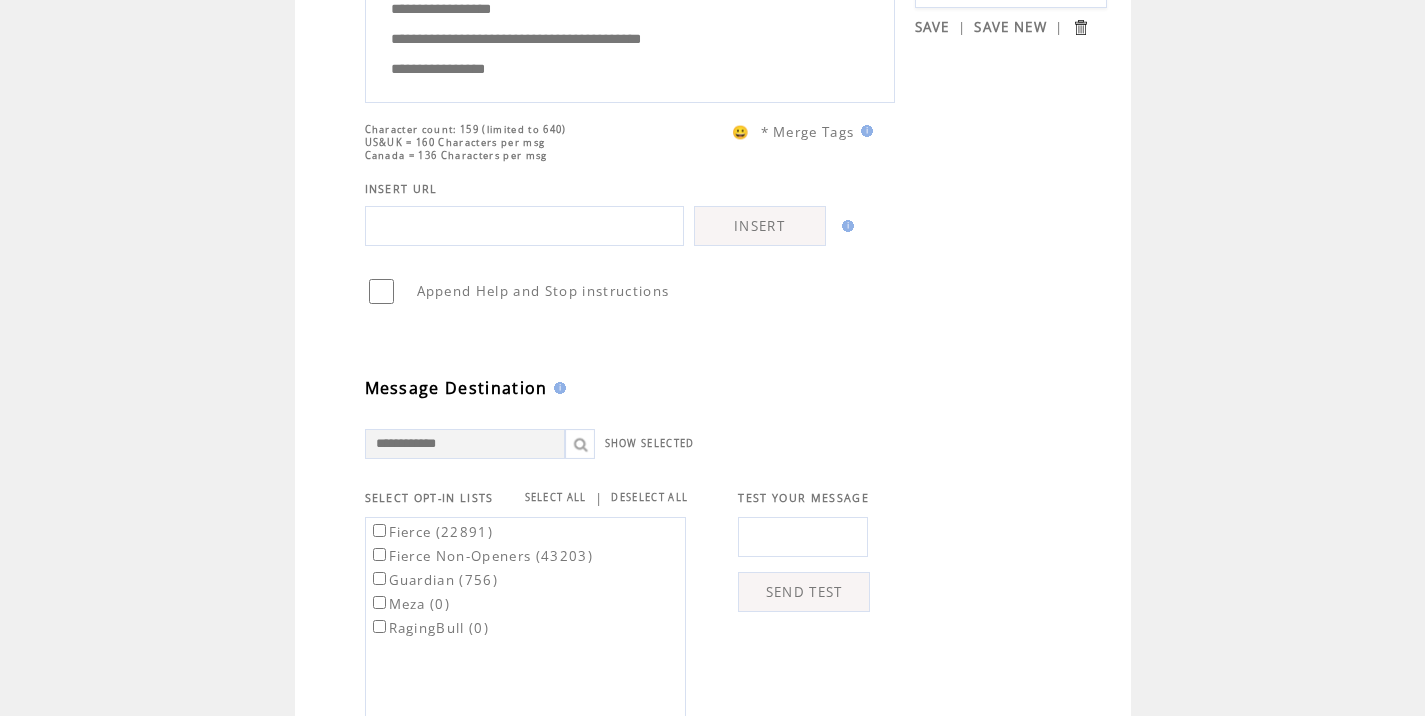 type on "**********" 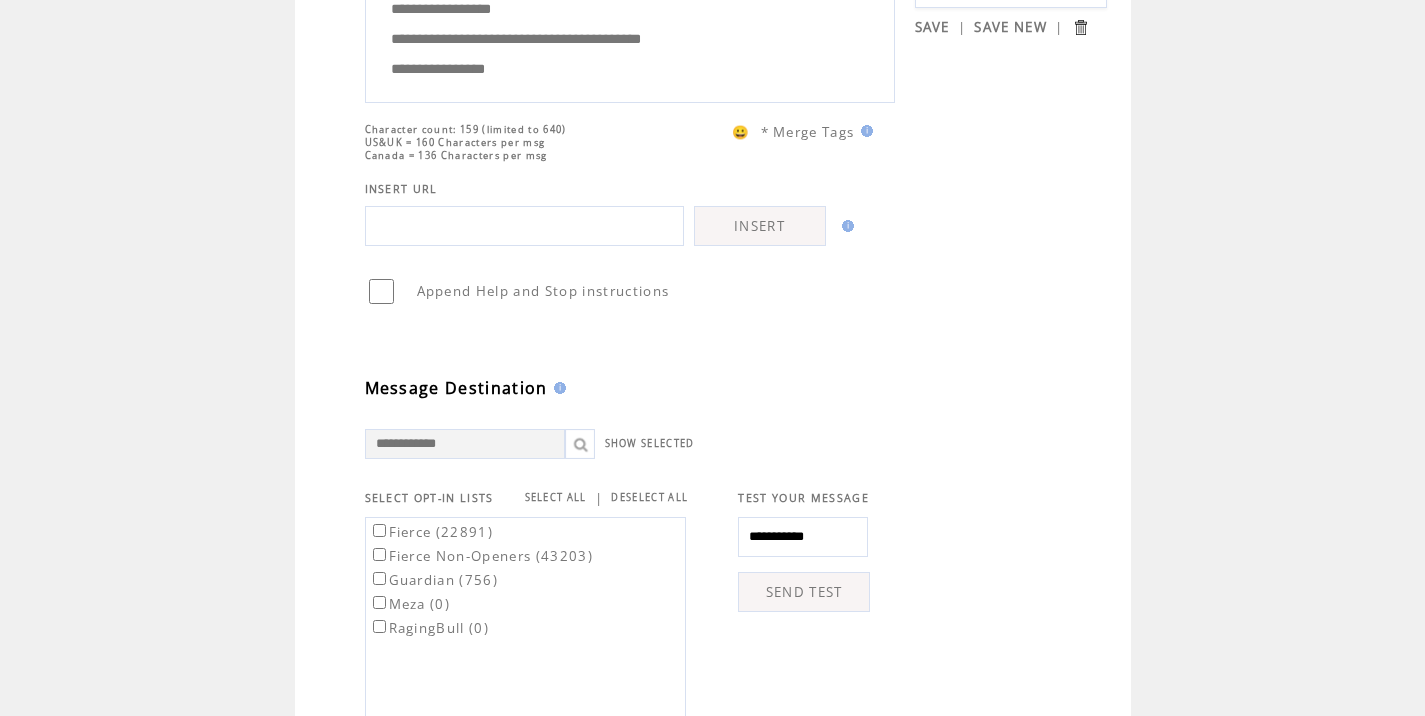 click on "SEND TEST" at bounding box center [804, 592] 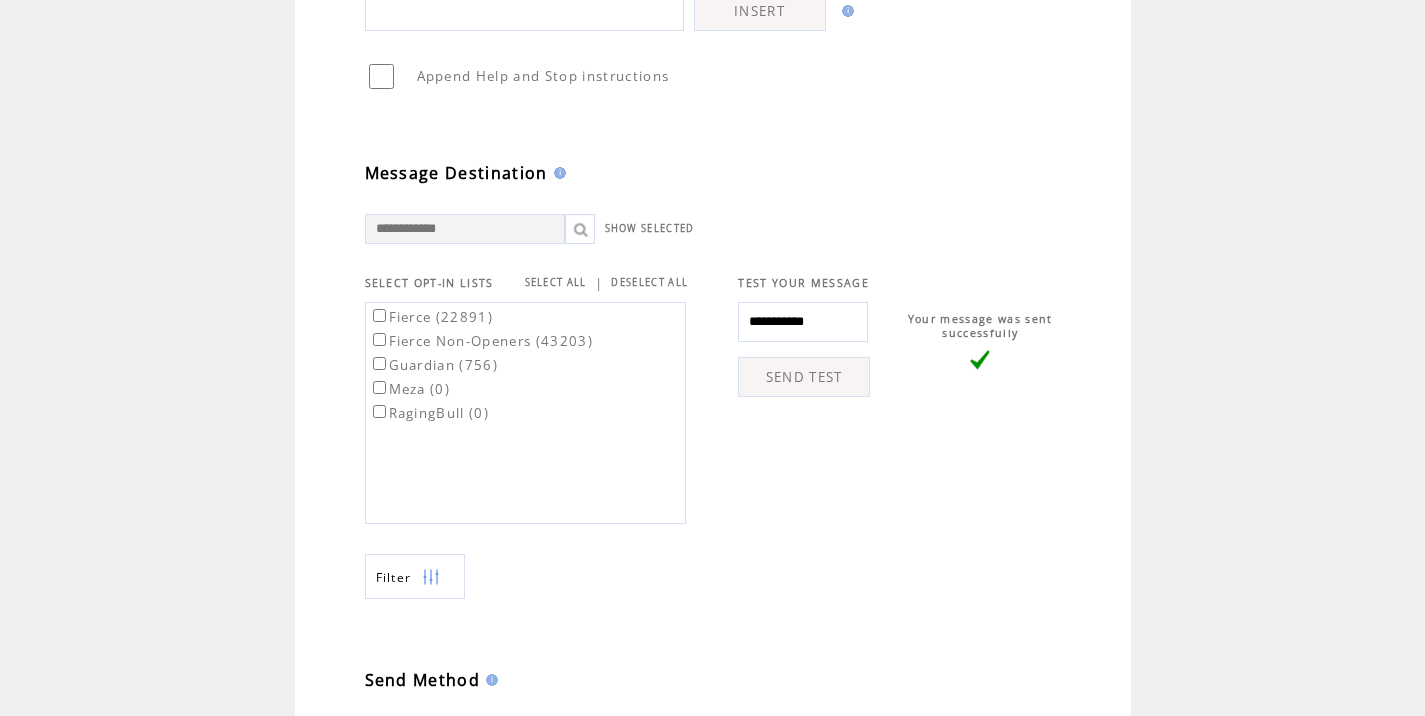 scroll, scrollTop: 744, scrollLeft: 0, axis: vertical 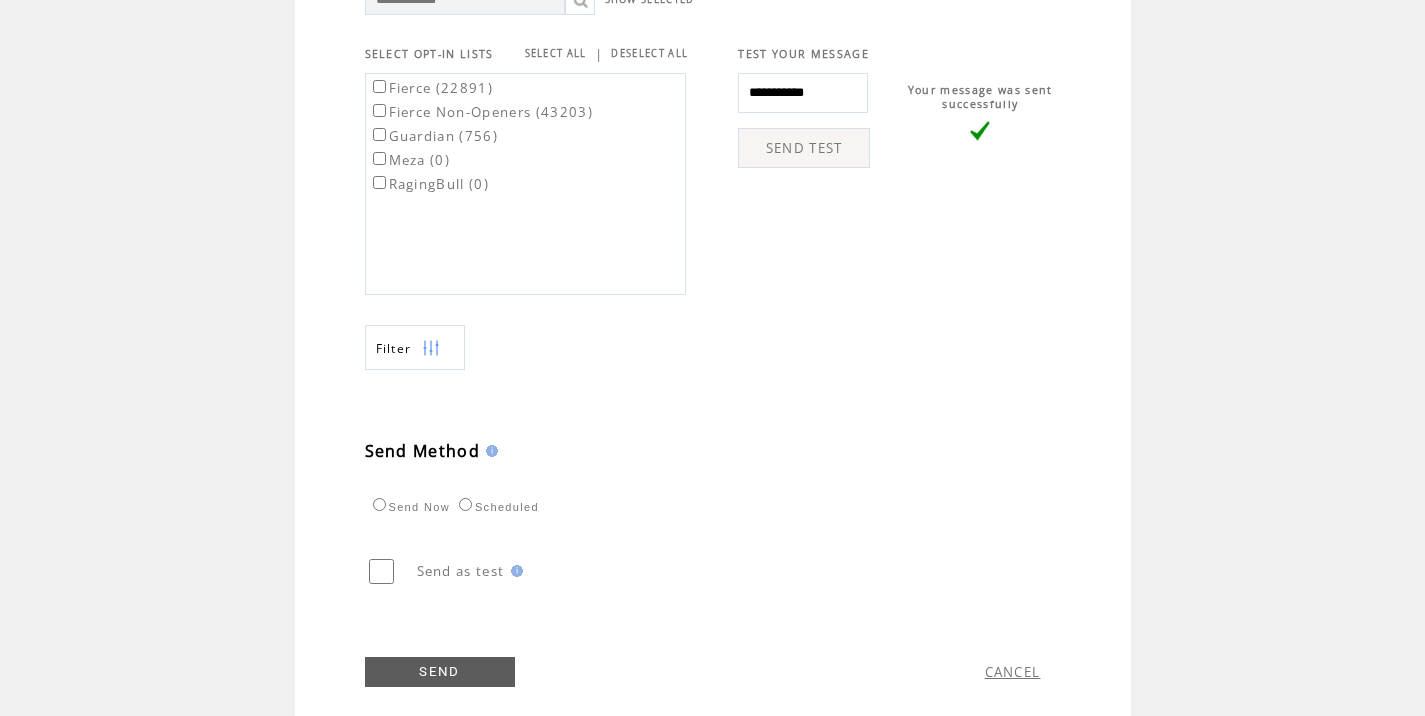 click on "Fierce (22891)" at bounding box center [431, 88] 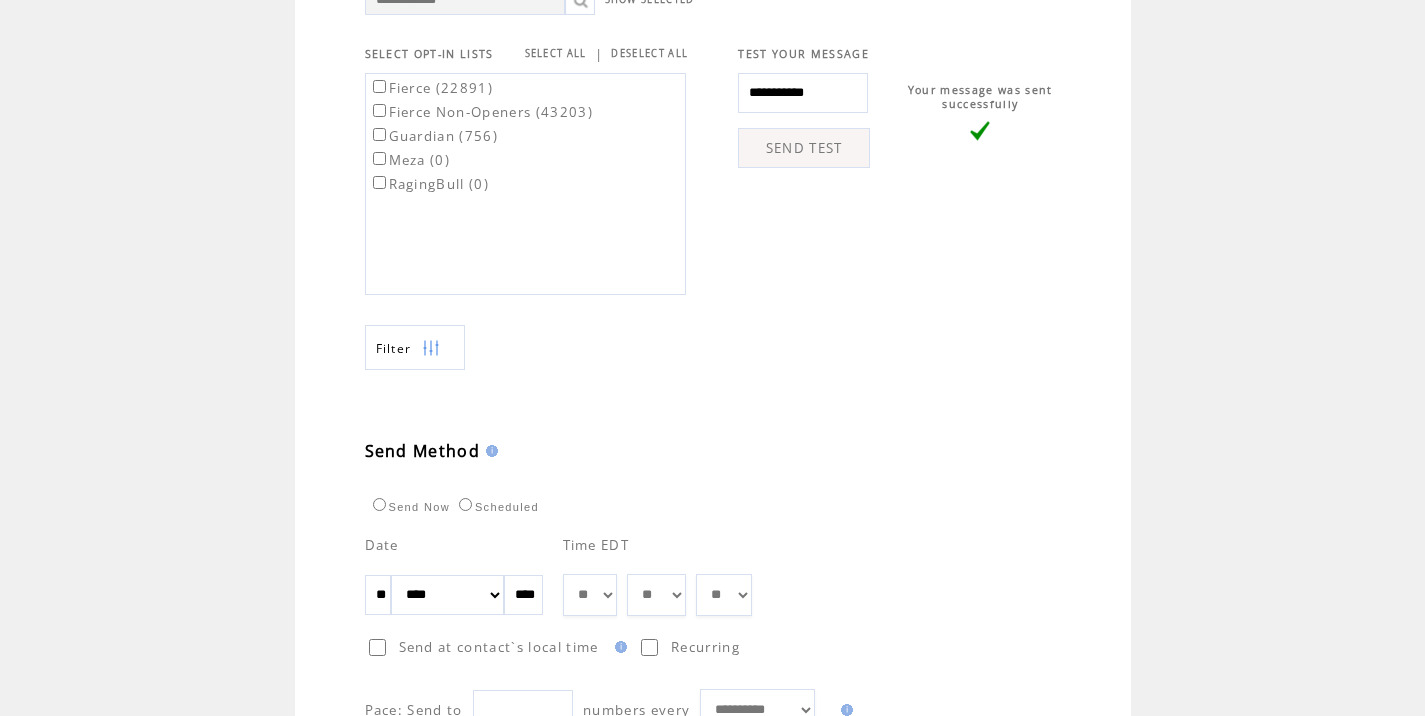 click on "** 	 ** 	 ** 	 ** 	 ** 	 ** 	 ** 	 ** 	 ** 	 ** 	 ** 	 ** 	 **" at bounding box center [590, 595] 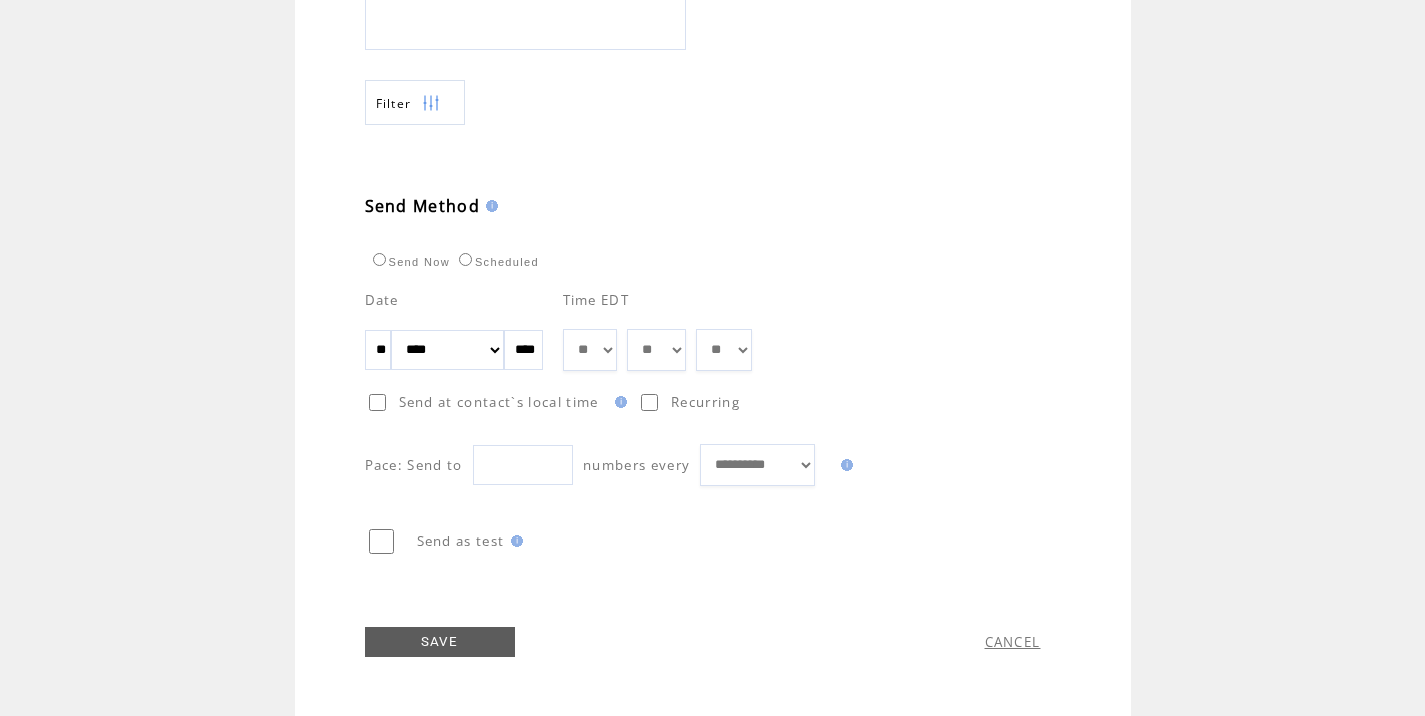 click on "SAVE" at bounding box center (440, 642) 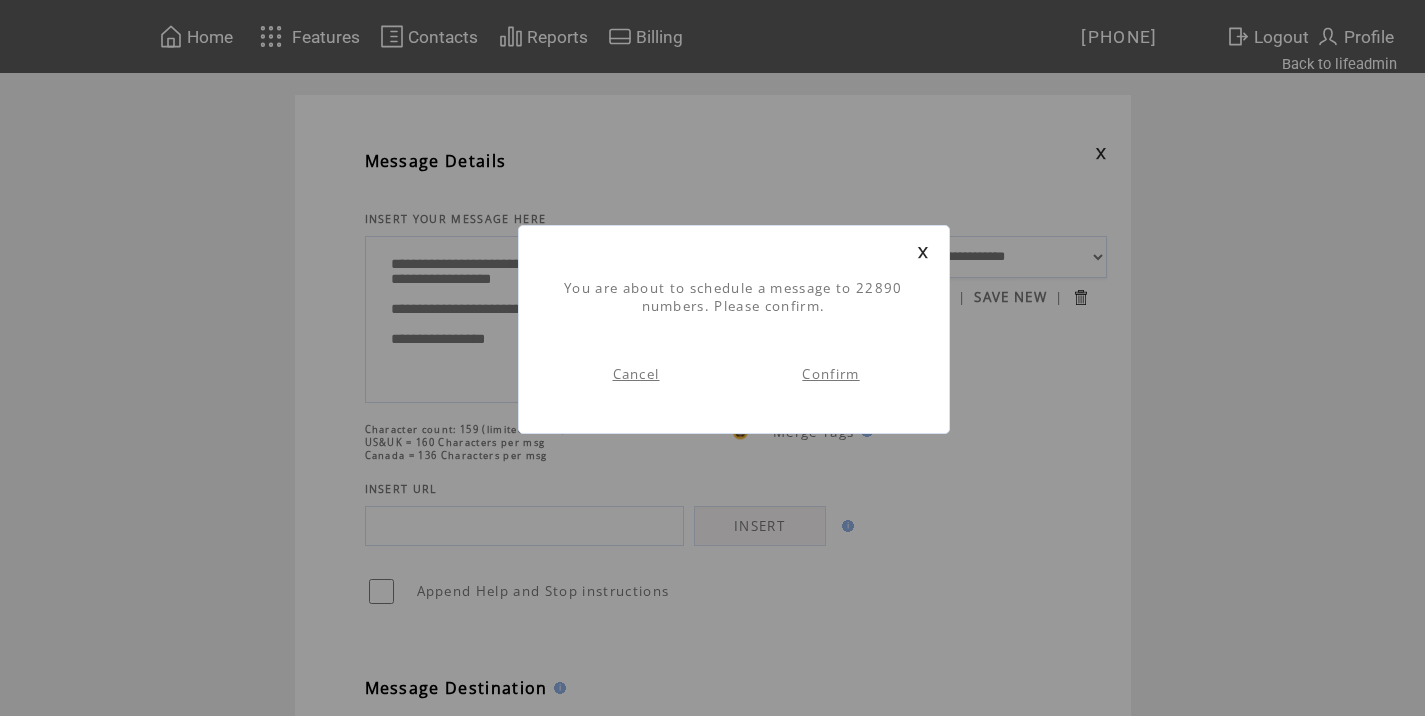 scroll, scrollTop: 1, scrollLeft: 0, axis: vertical 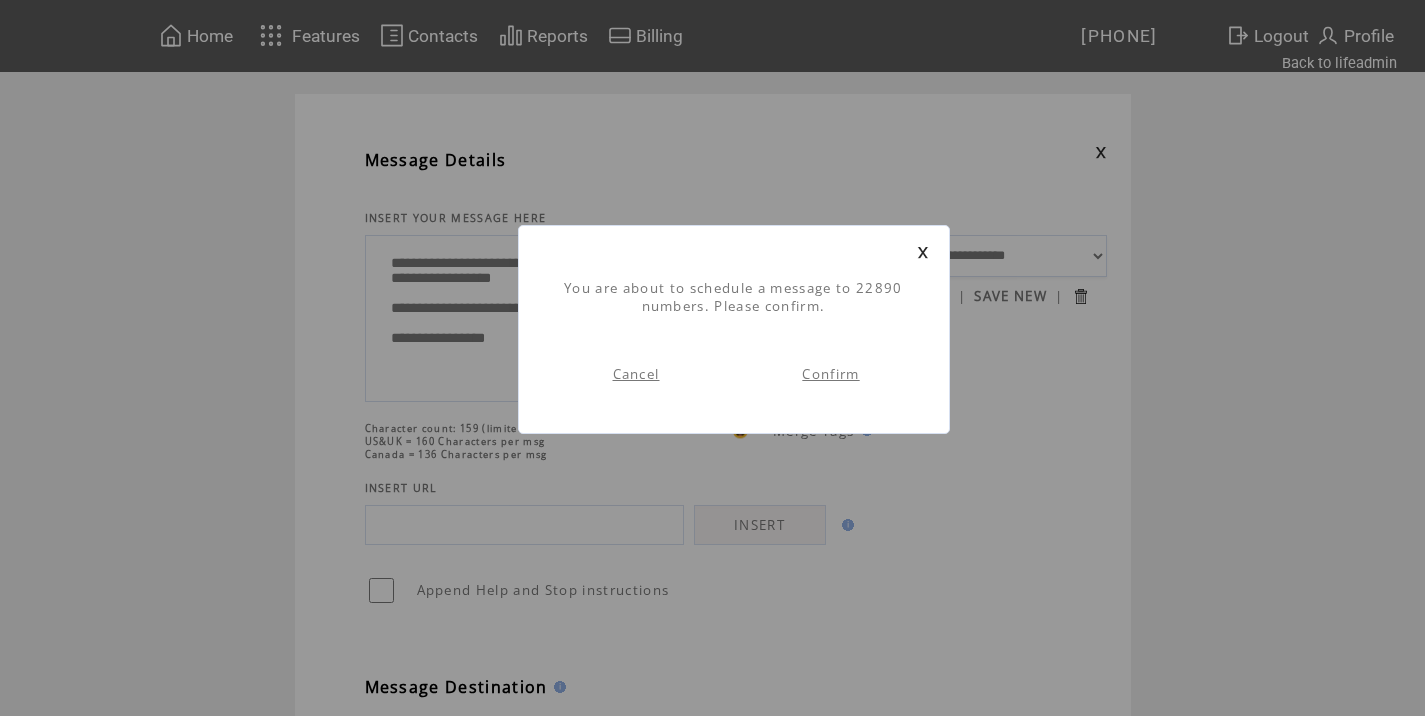 click on "Confirm" at bounding box center [830, 374] 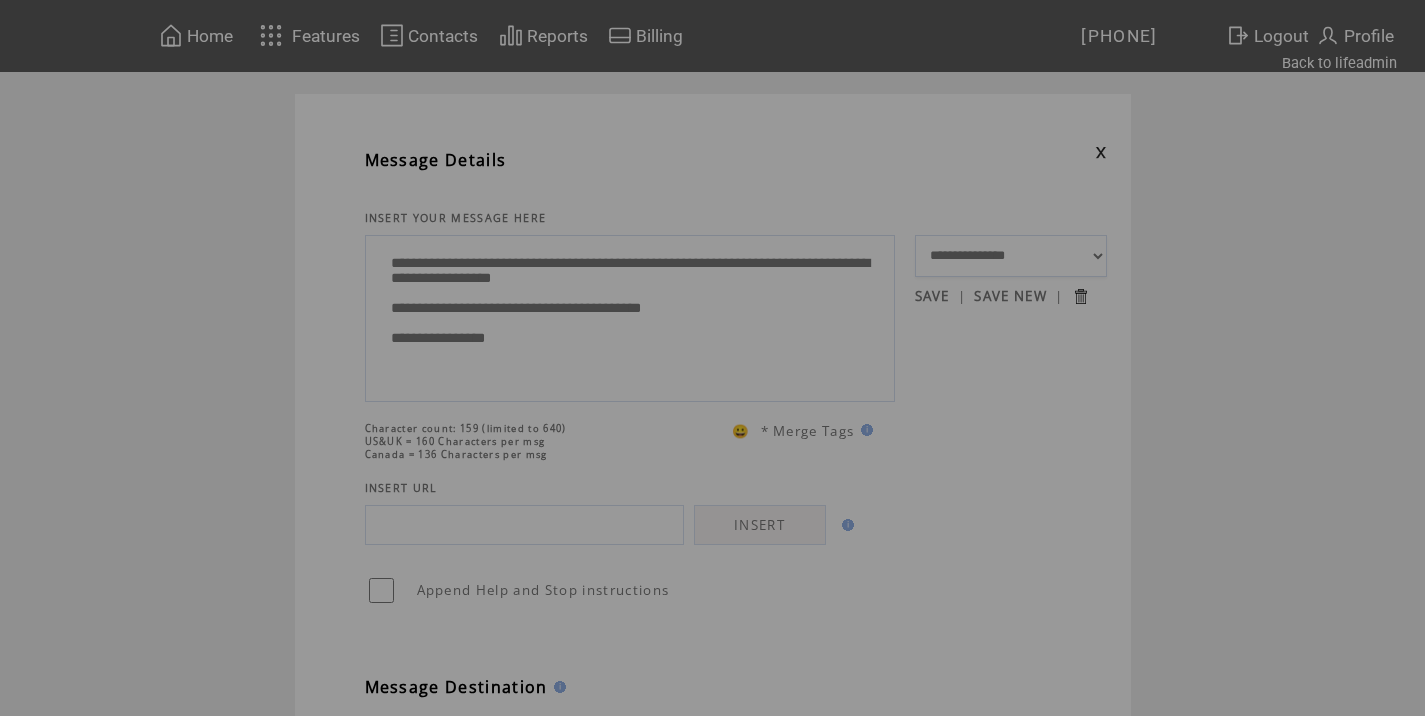 scroll, scrollTop: 0, scrollLeft: 0, axis: both 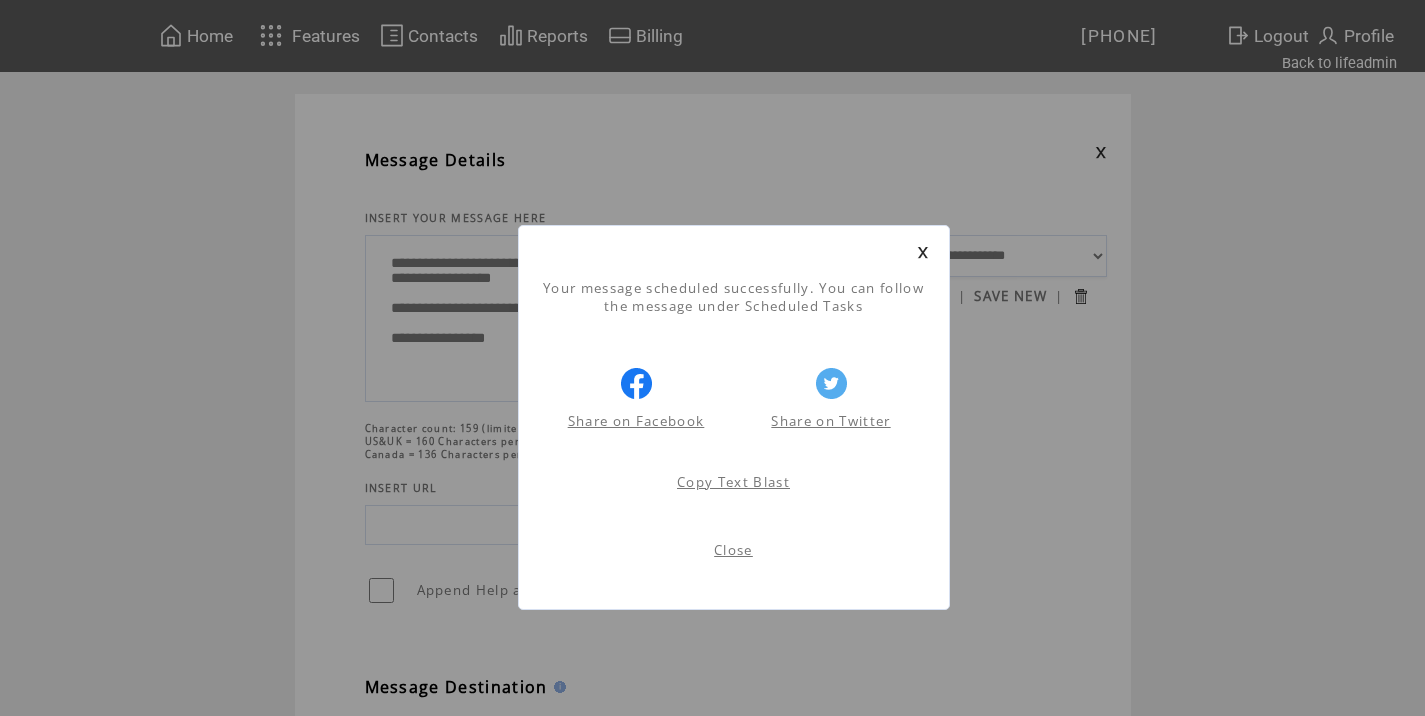 click on "Close" at bounding box center (733, 550) 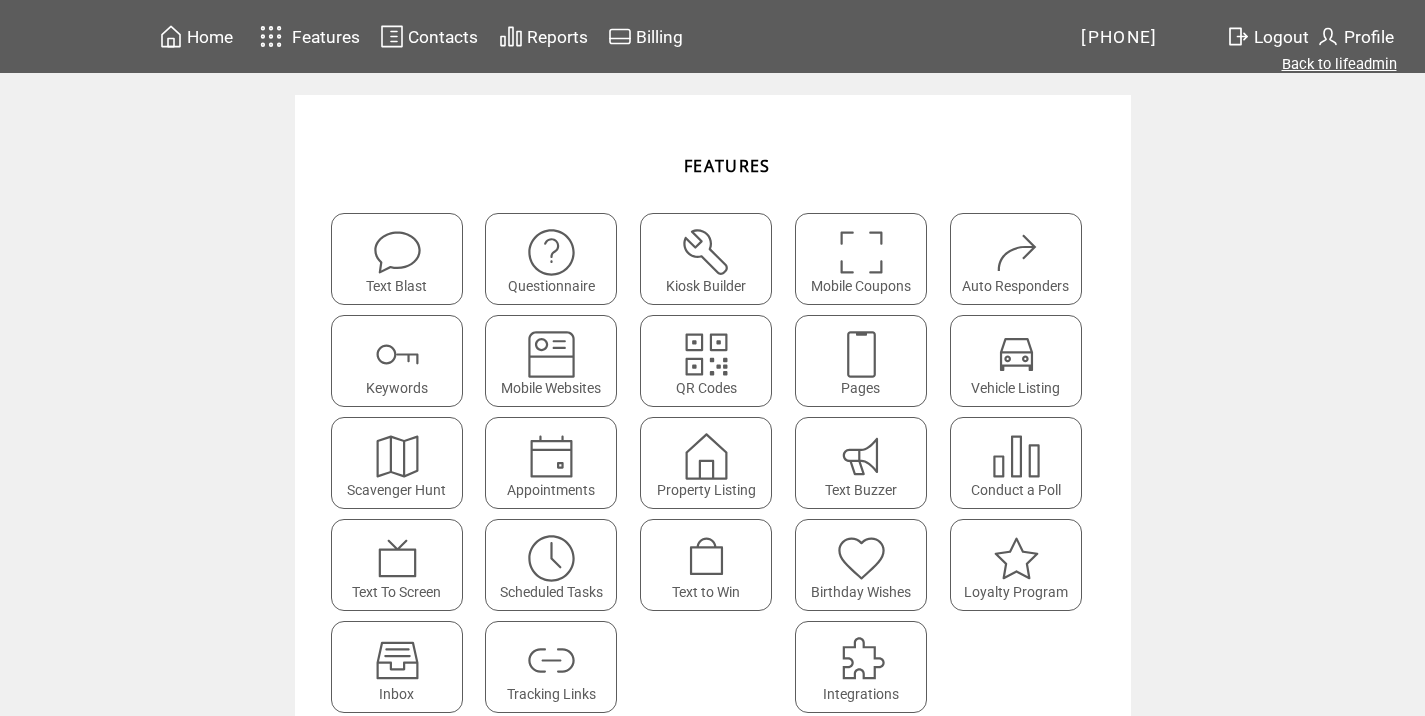 scroll, scrollTop: 0, scrollLeft: 0, axis: both 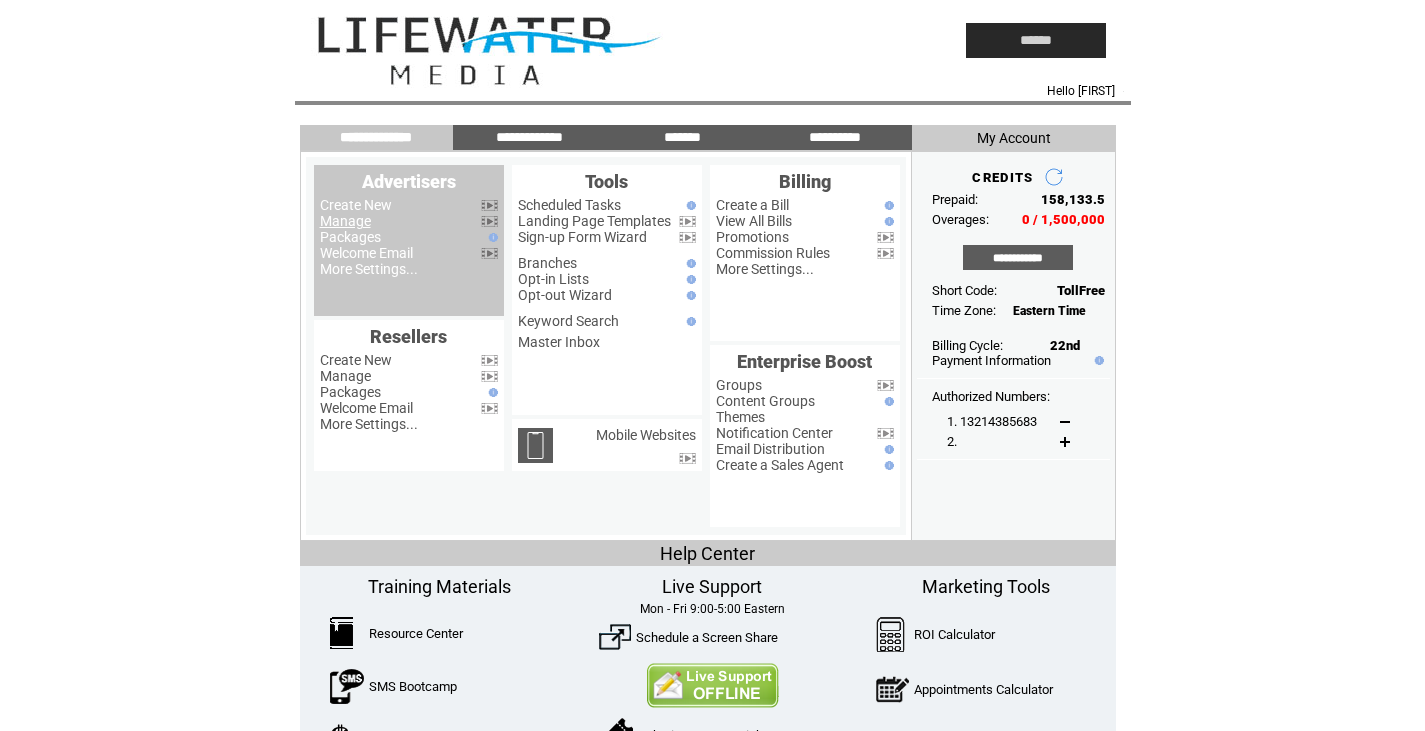 click on "Manage" at bounding box center (345, 221) 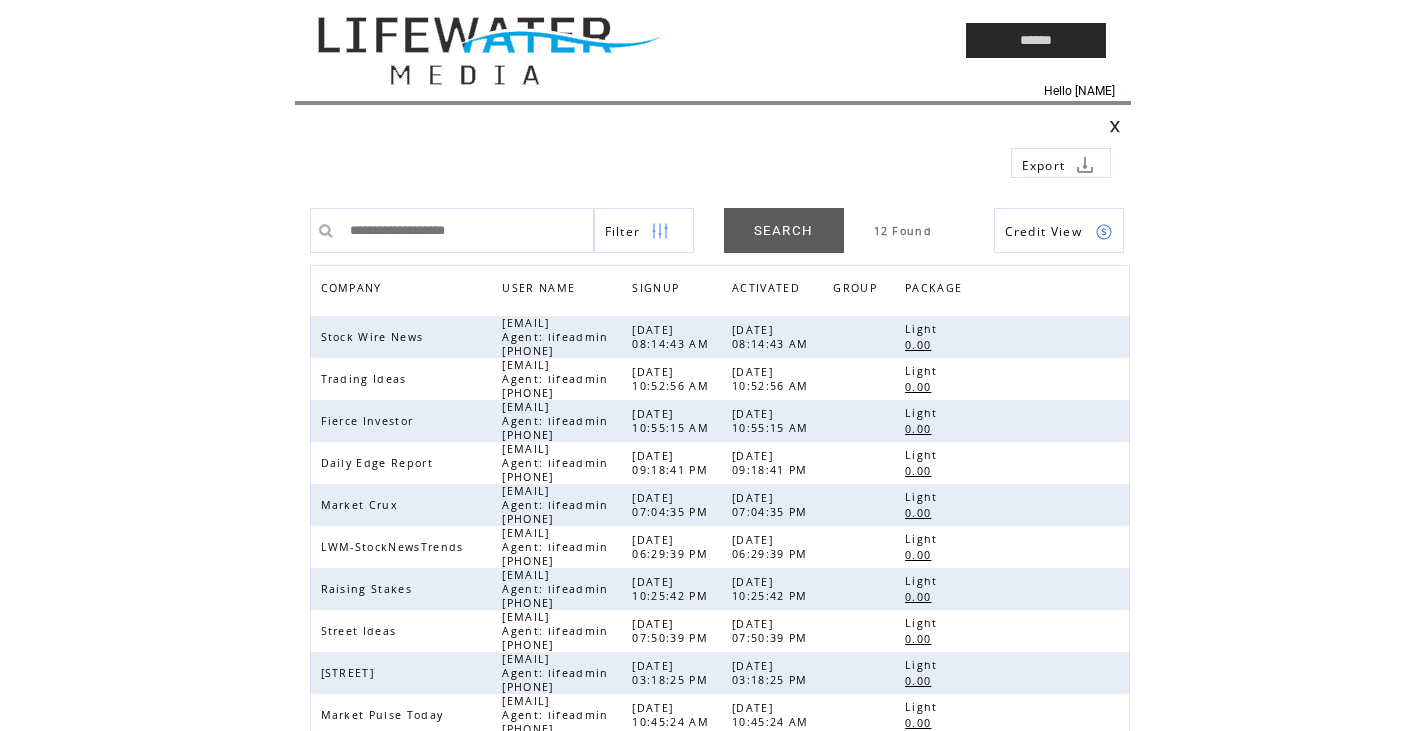 scroll, scrollTop: 0, scrollLeft: 0, axis: both 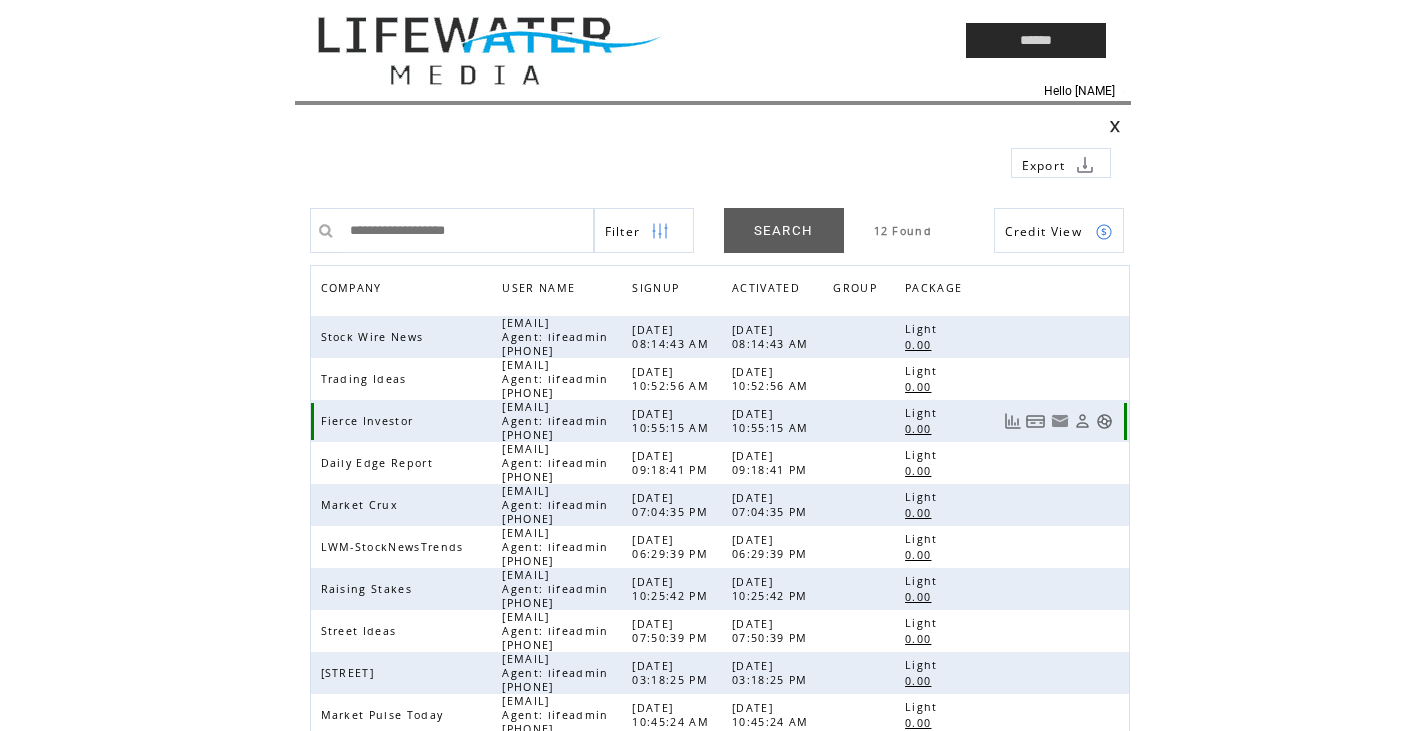 click at bounding box center [1104, 421] 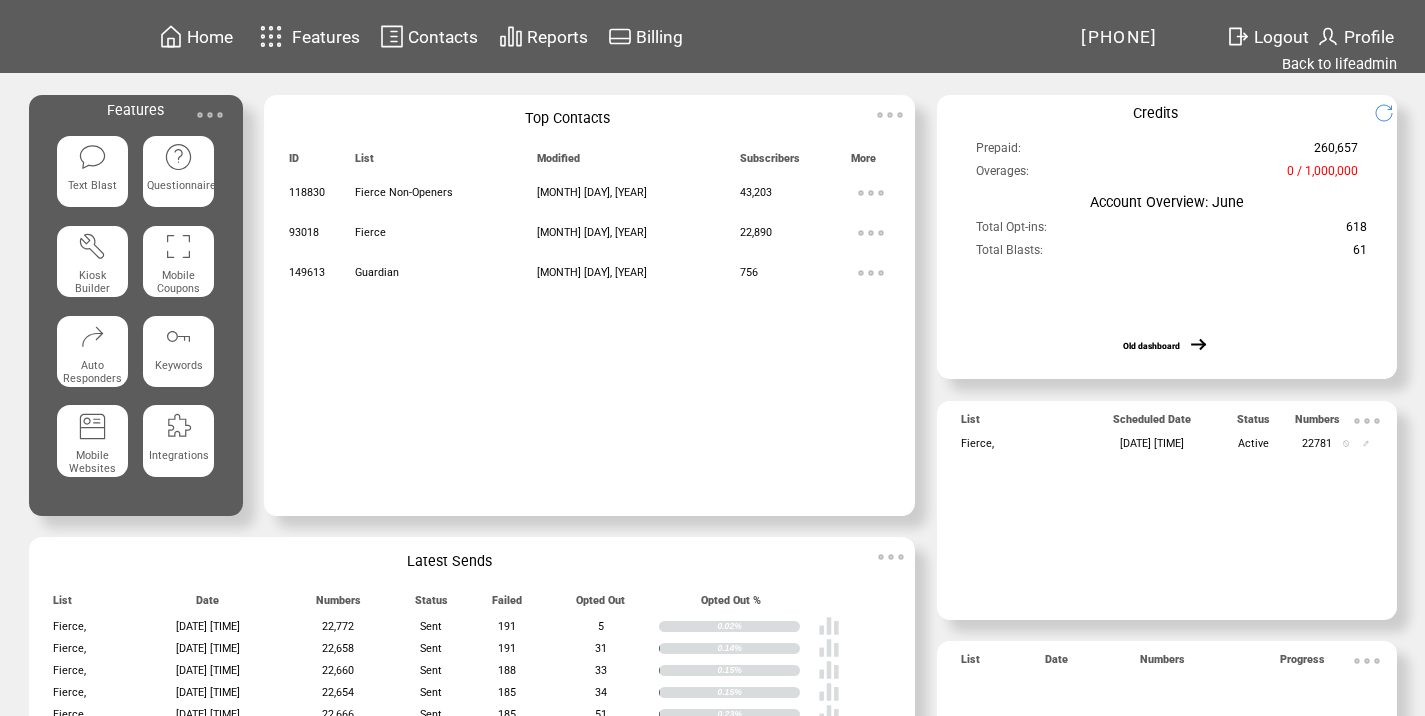 scroll, scrollTop: 0, scrollLeft: 0, axis: both 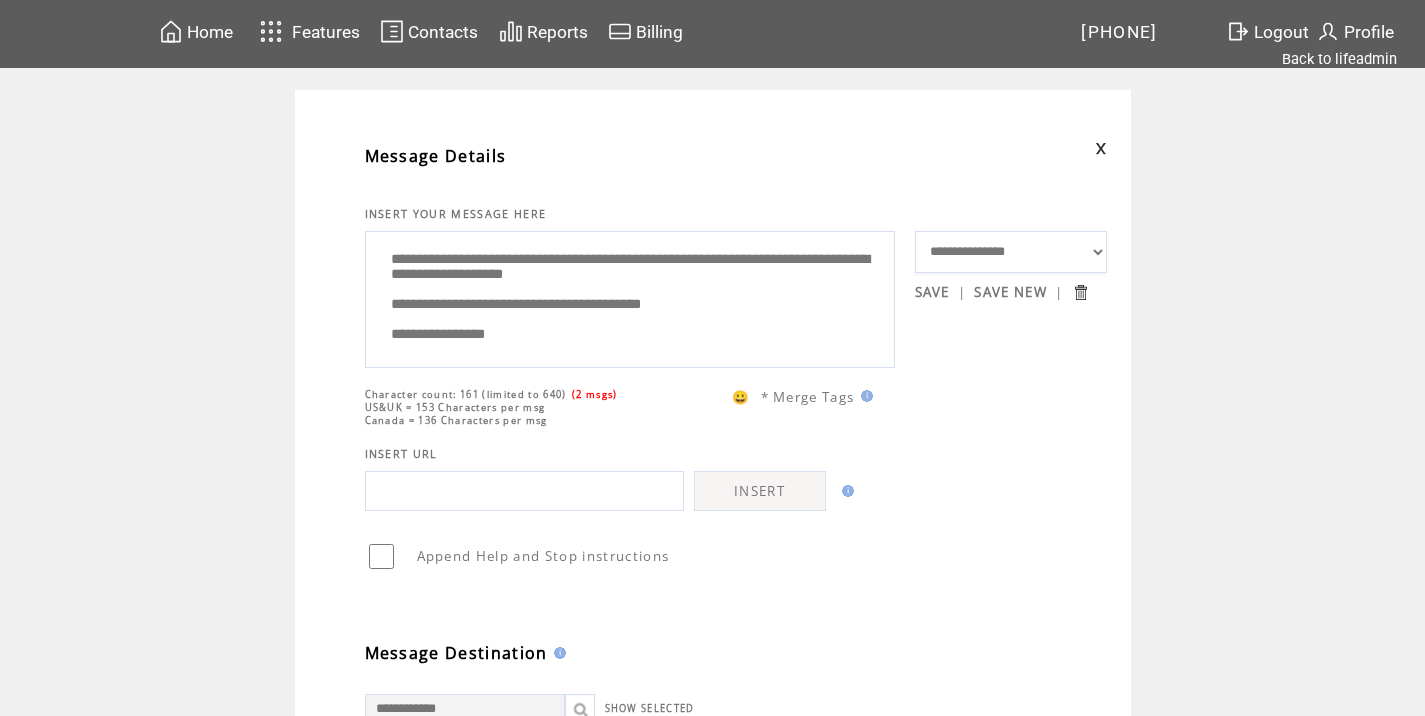 drag, startPoint x: 666, startPoint y: 279, endPoint x: 757, endPoint y: 281, distance: 91.02197 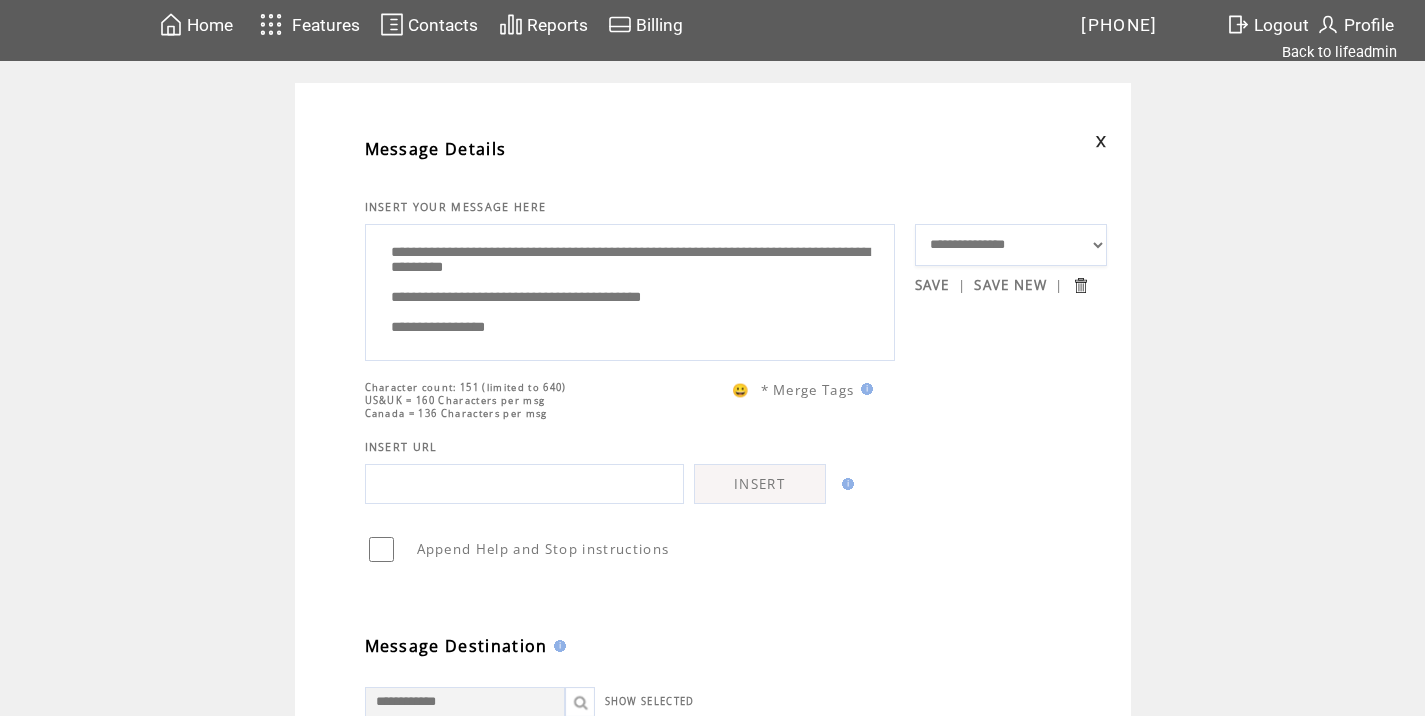 scroll, scrollTop: 14, scrollLeft: 0, axis: vertical 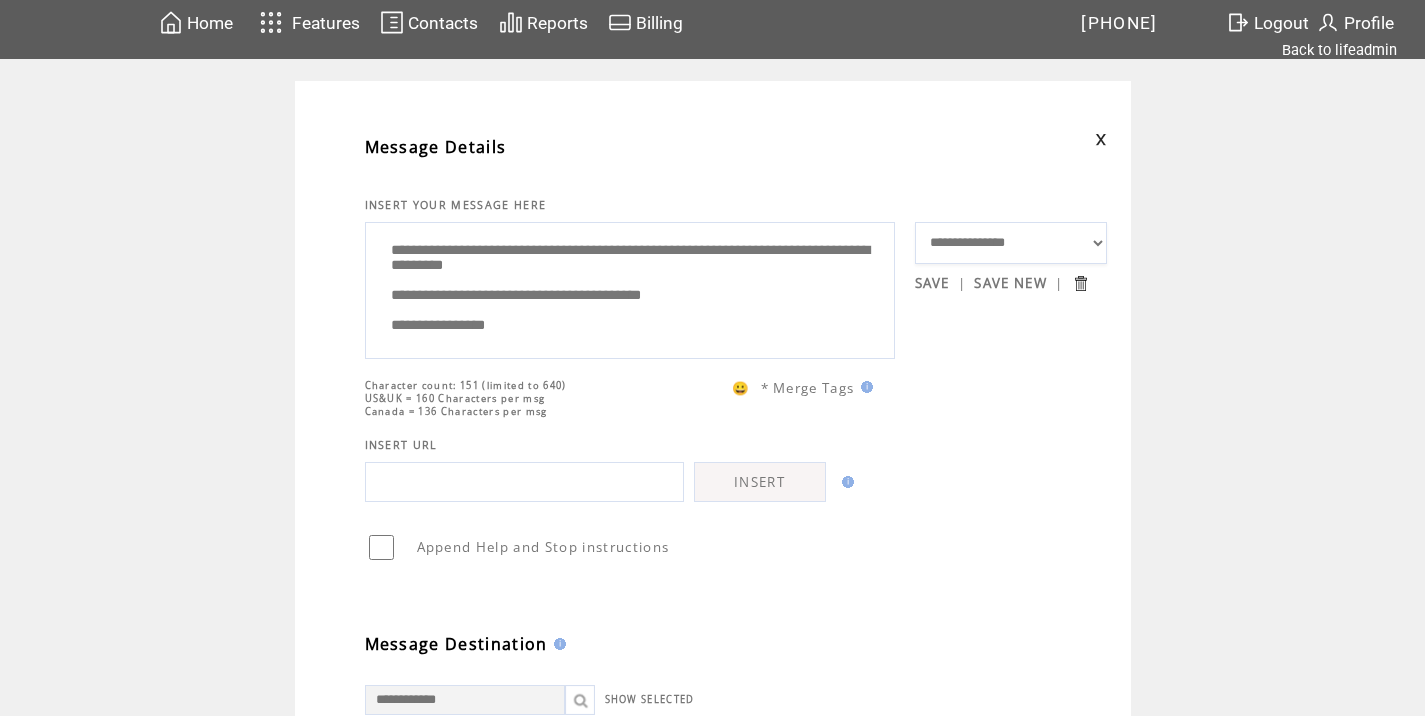 click on "**********" at bounding box center (630, 288) 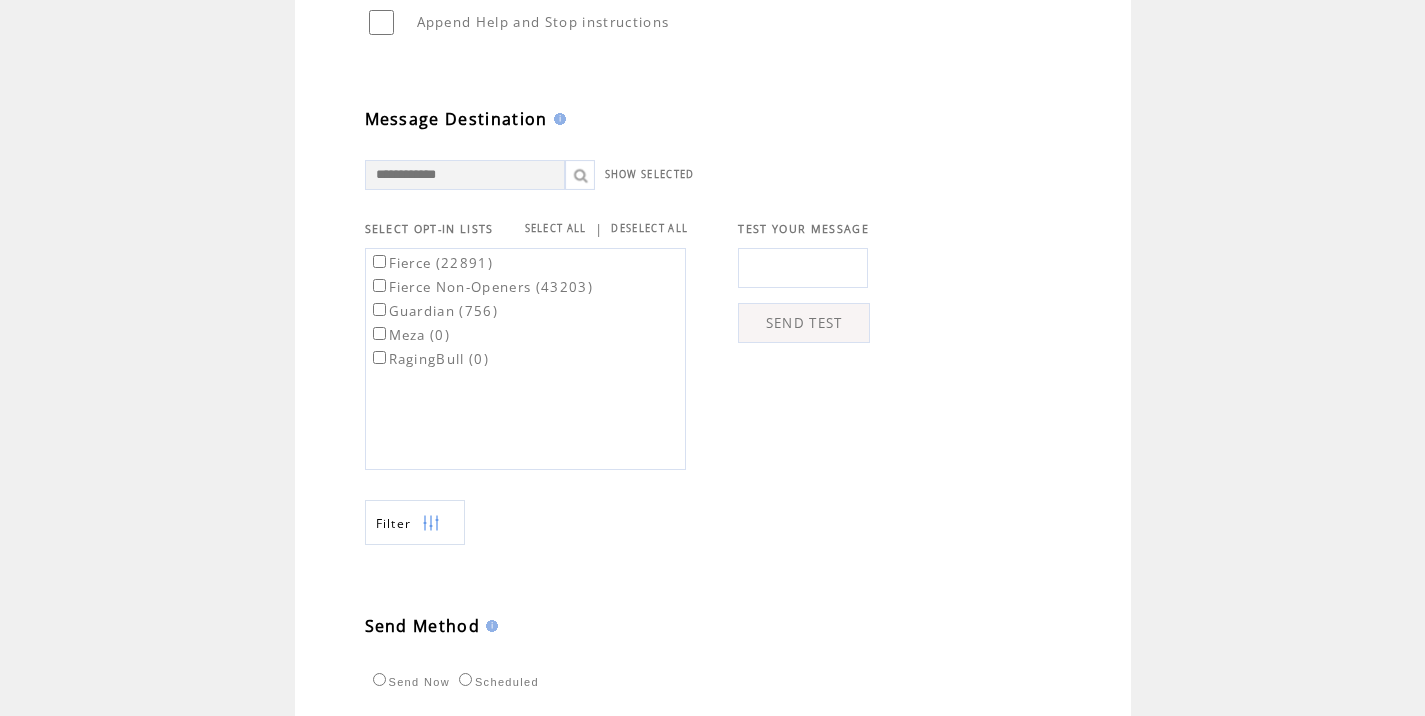 scroll, scrollTop: 594, scrollLeft: 0, axis: vertical 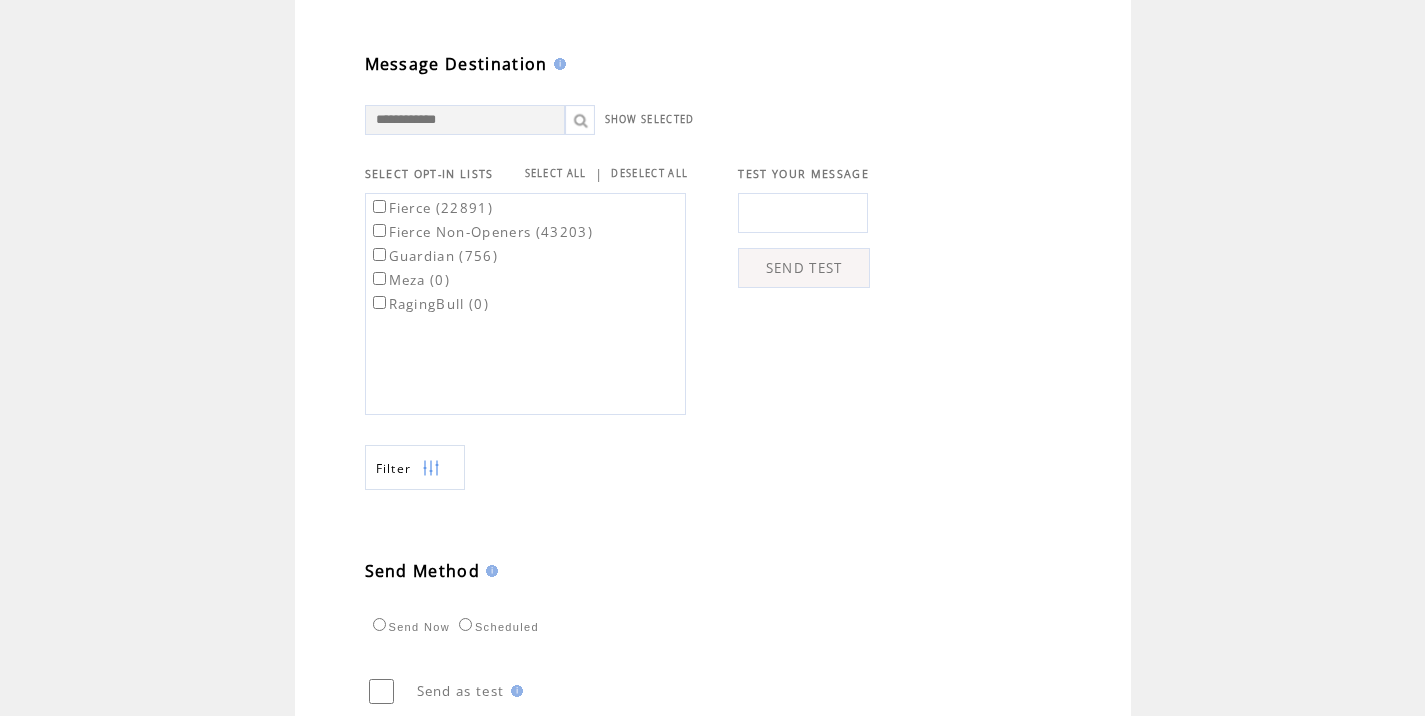 type on "**********" 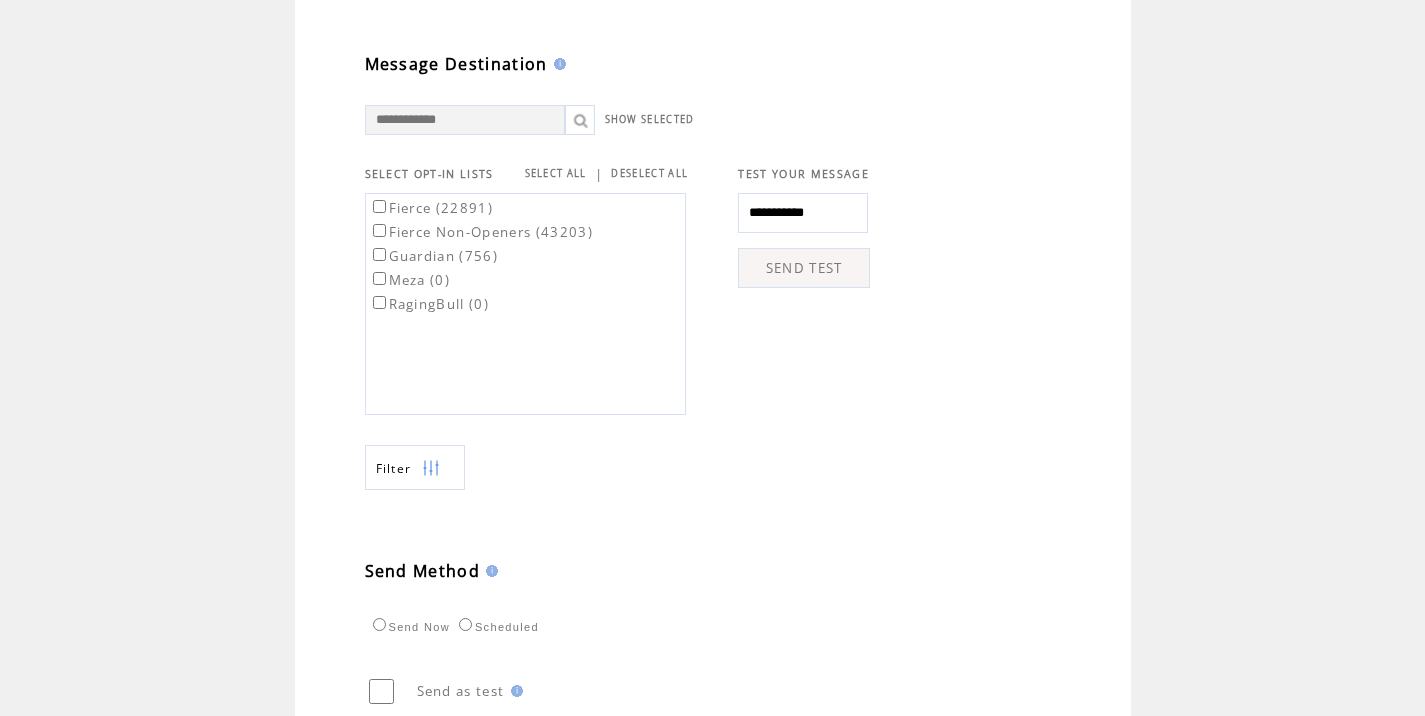 click on "SEND TEST" at bounding box center [804, 268] 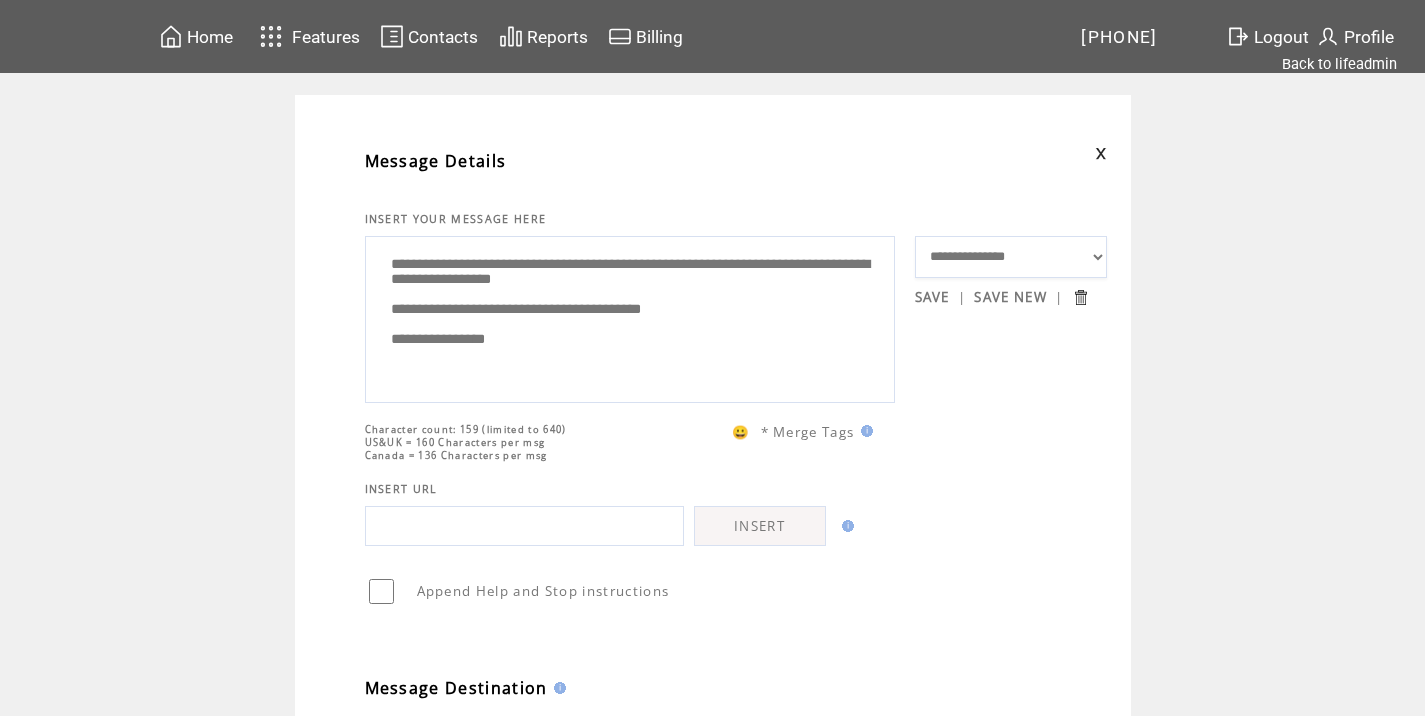 scroll, scrollTop: 0, scrollLeft: 0, axis: both 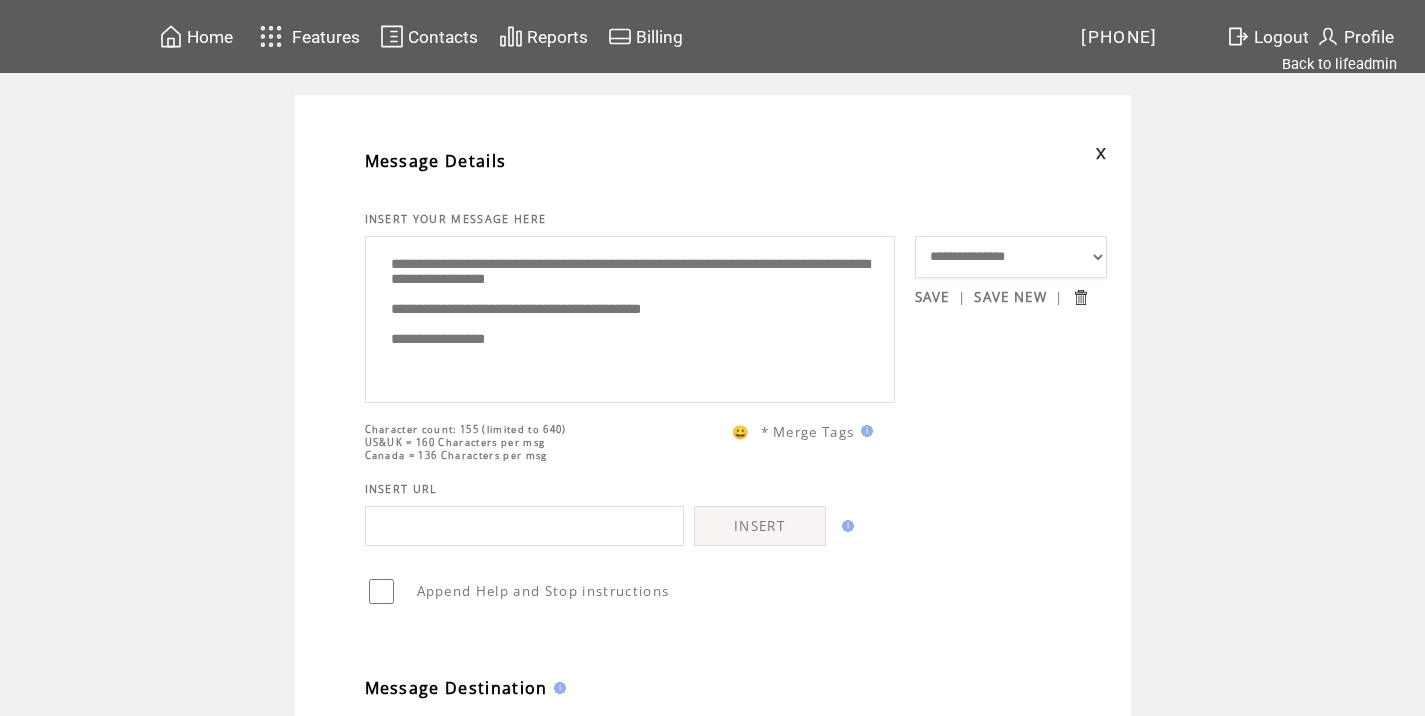 type on "**********" 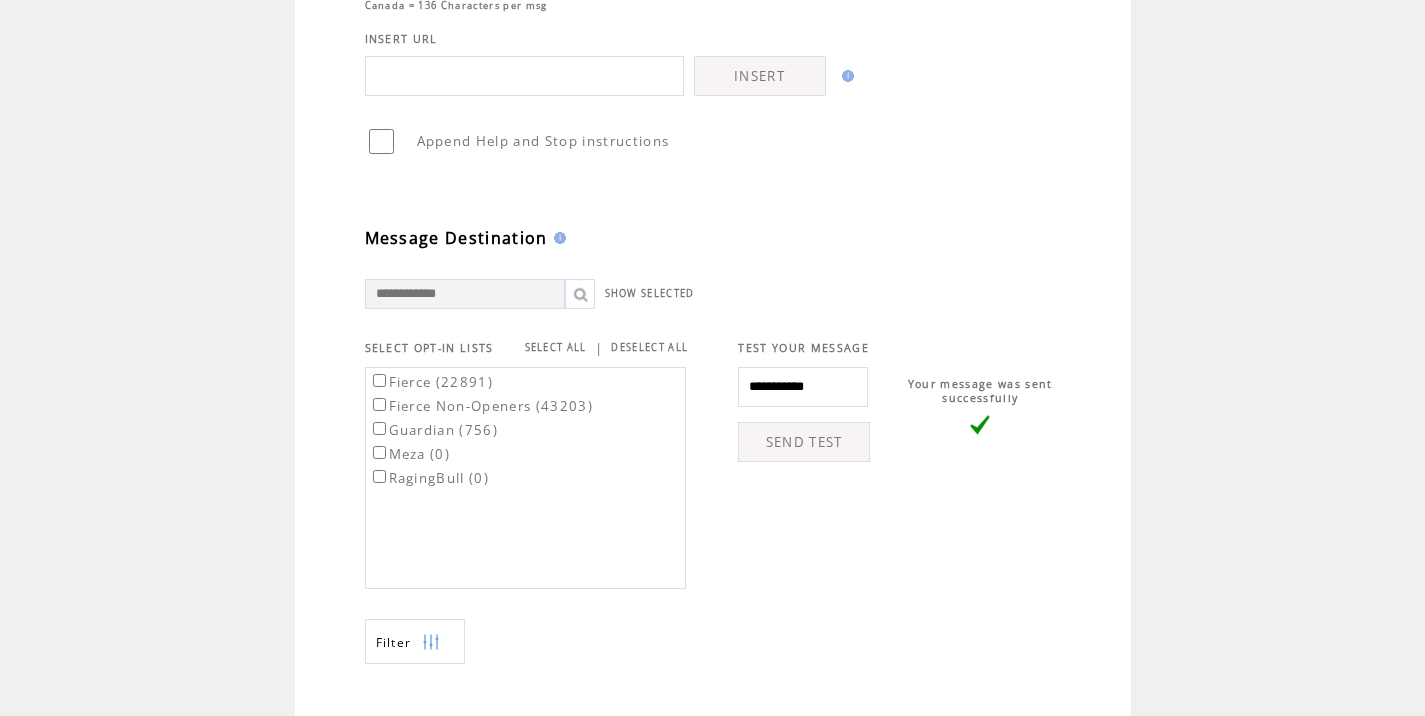 scroll, scrollTop: 451, scrollLeft: 0, axis: vertical 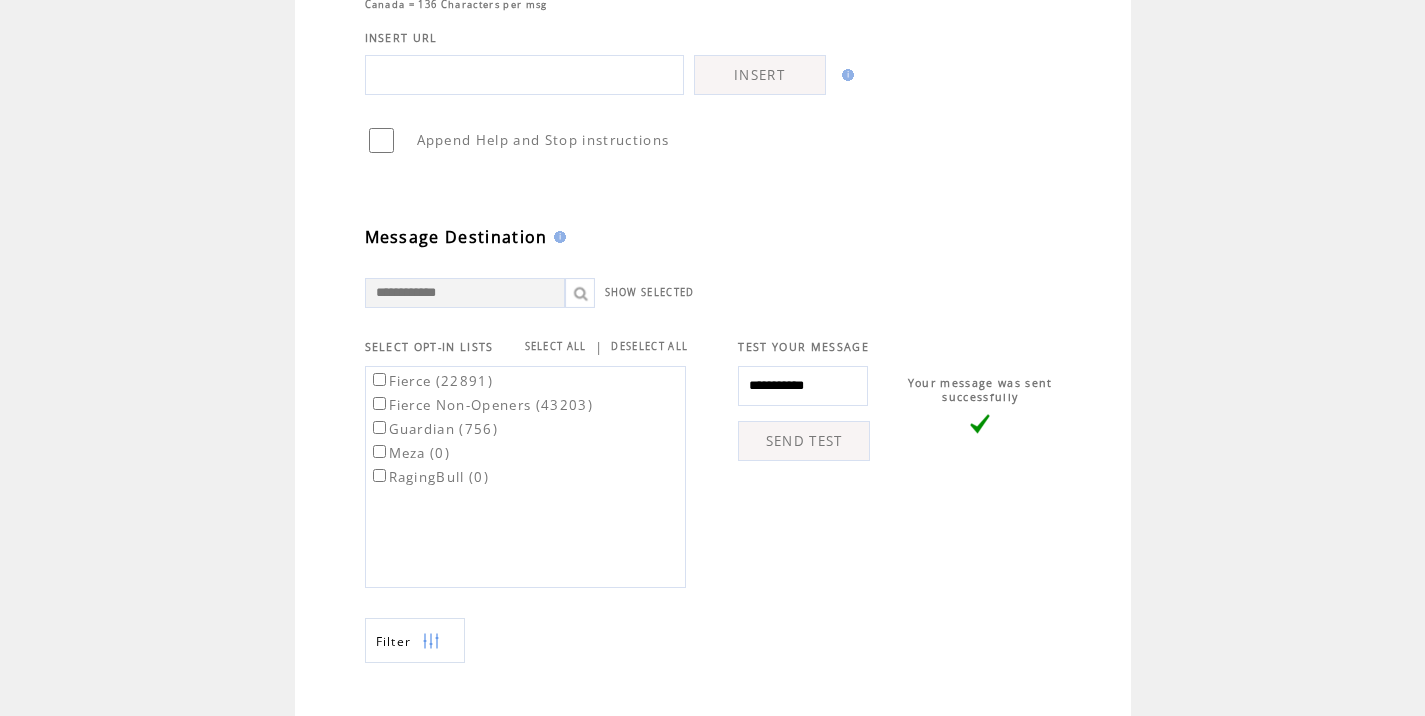 click on "Fierce (22891)" at bounding box center [431, 381] 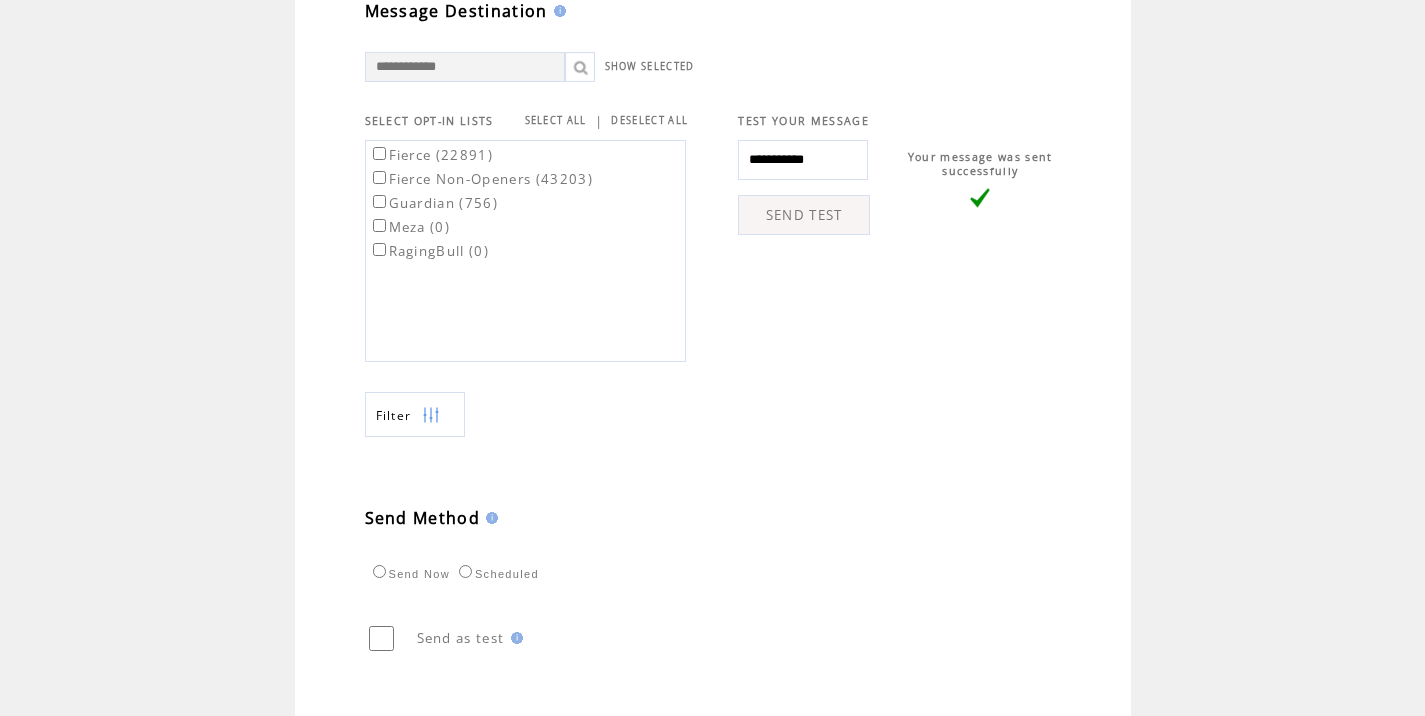 scroll, scrollTop: 774, scrollLeft: 0, axis: vertical 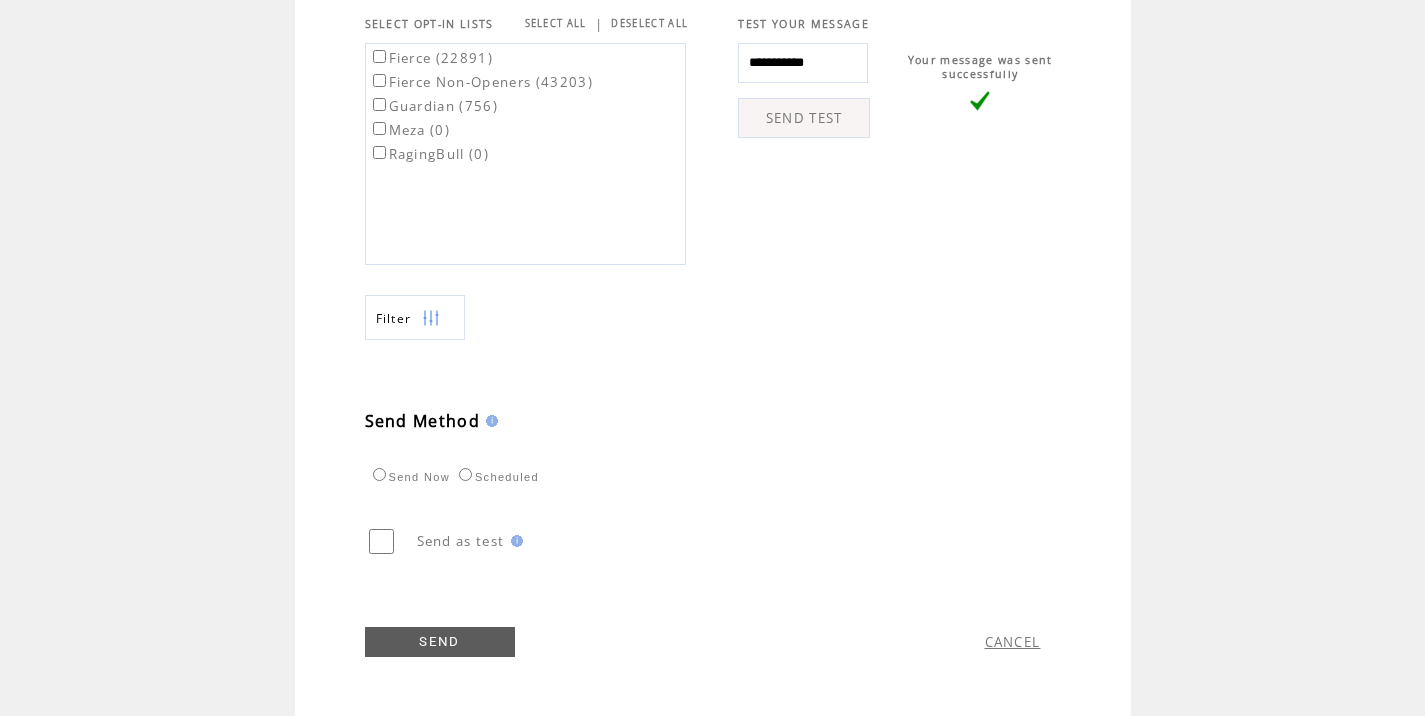 click on "Scheduled" at bounding box center (496, 477) 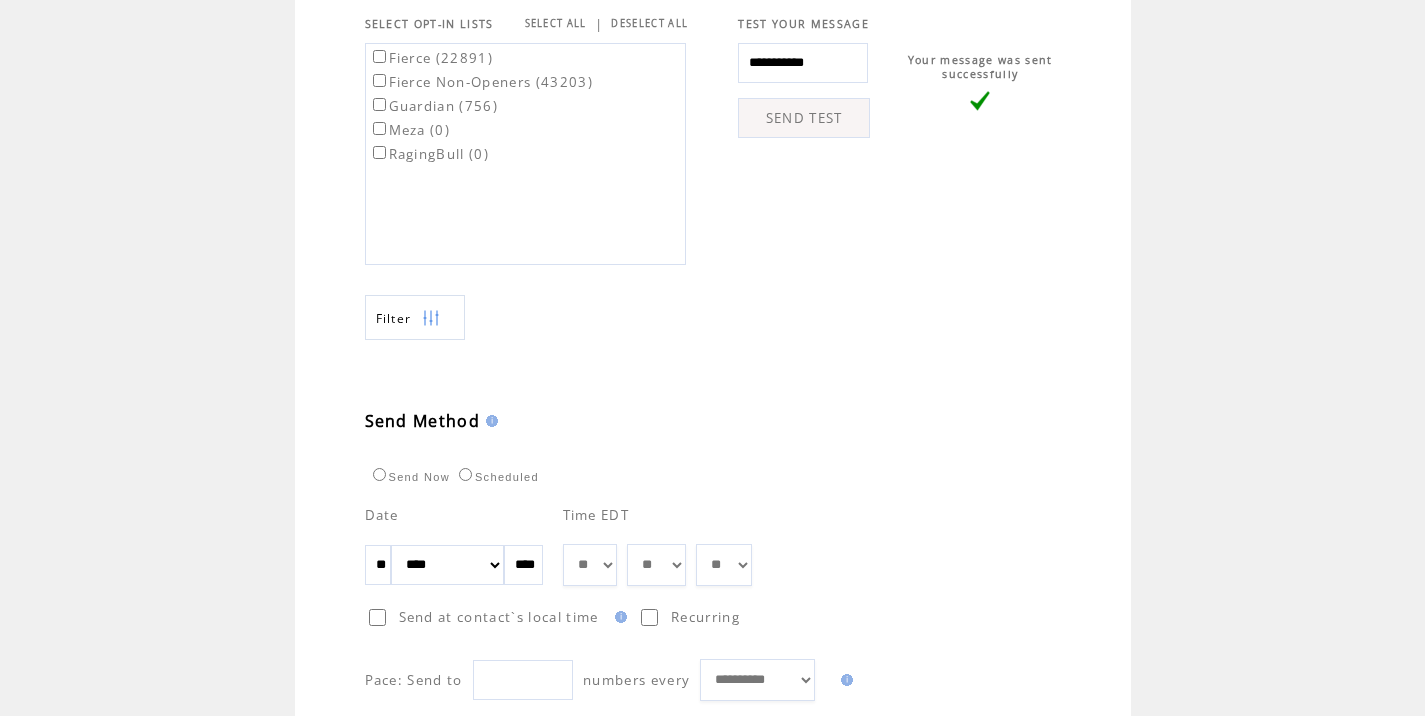 click on "** 	 ** 	 ** 	 ** 	 ** 	 ** 	 ** 	 ** 	 ** 	 ** 	 ** 	 ** 	 **" at bounding box center (590, 565) 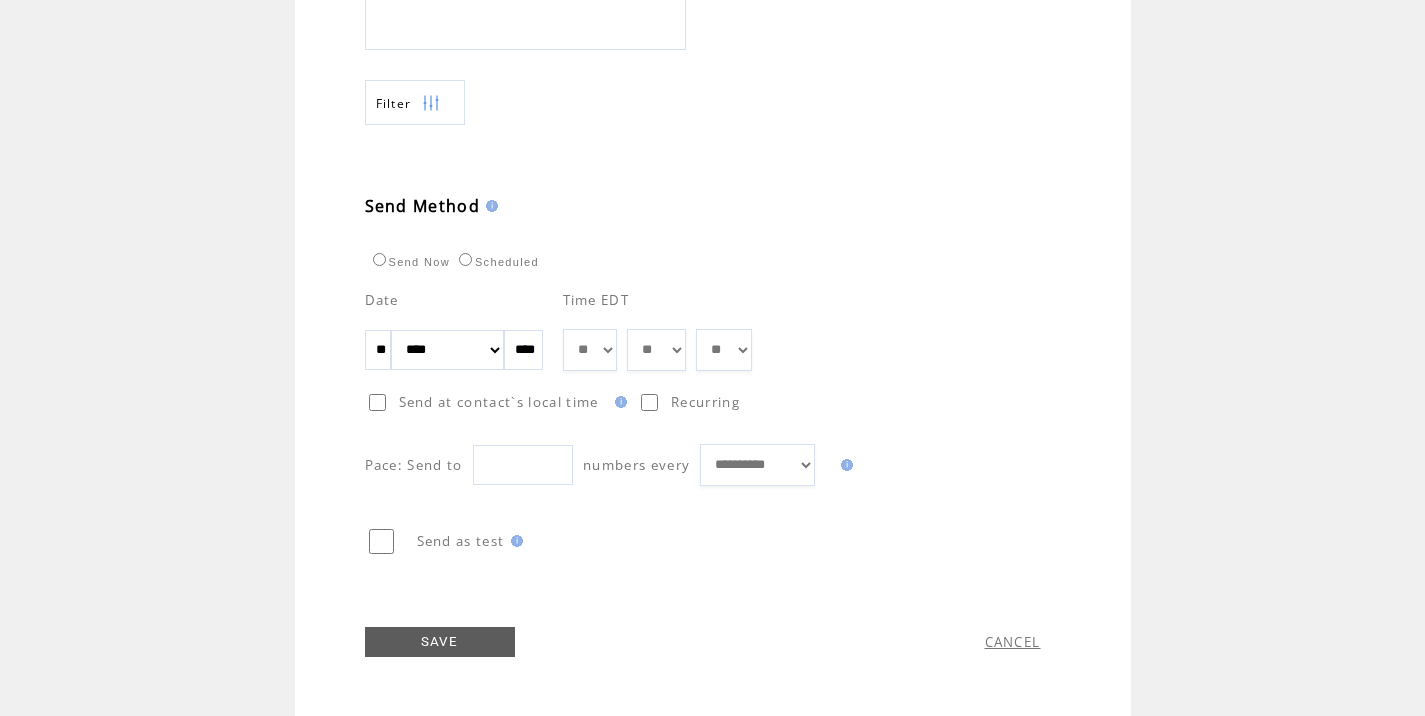 click on "SAVE" at bounding box center [440, 642] 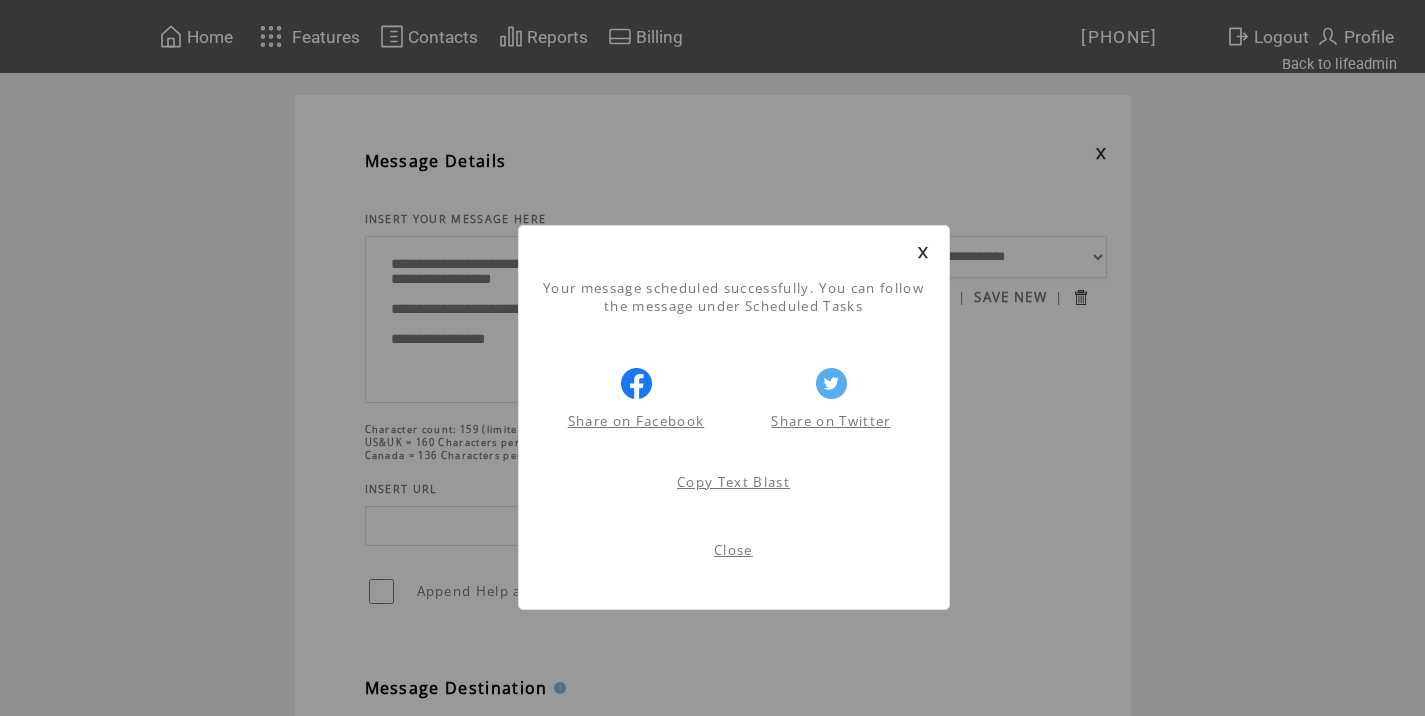 scroll, scrollTop: 1, scrollLeft: 0, axis: vertical 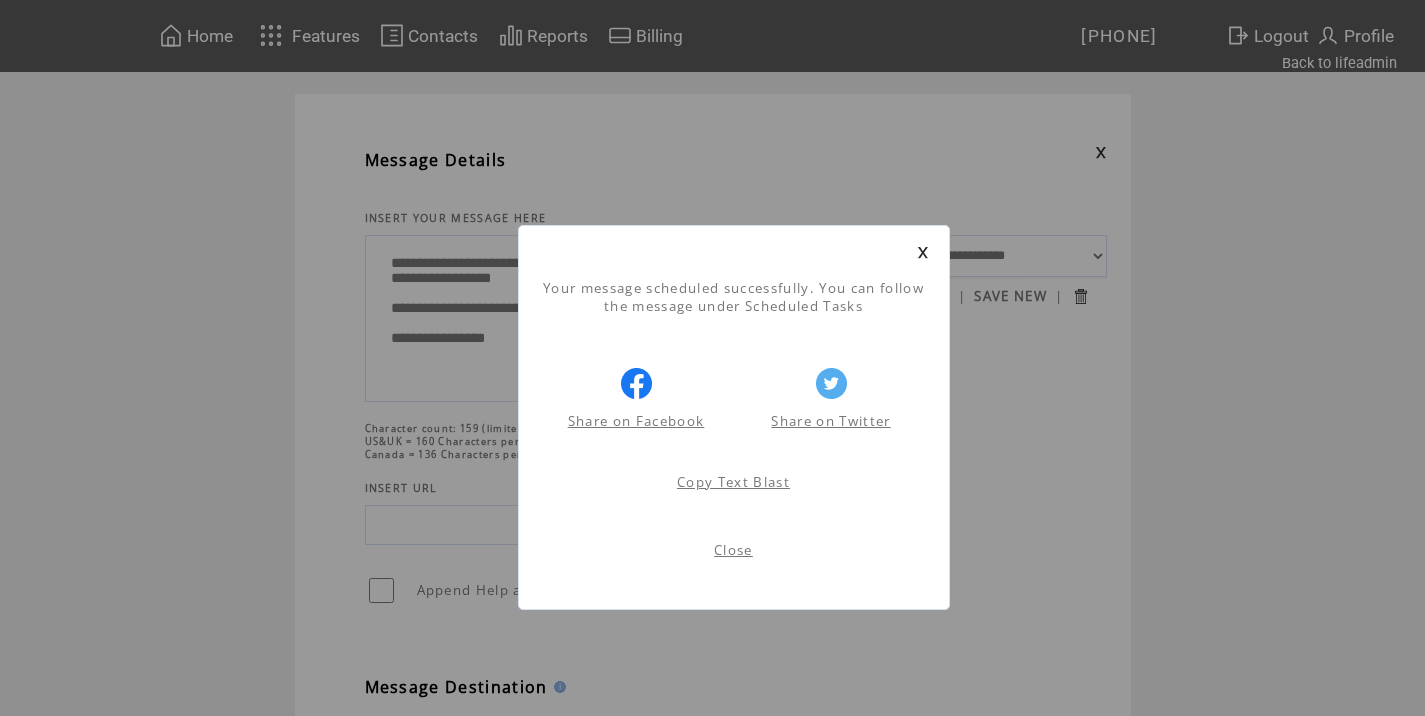 click on "Close" at bounding box center [733, 550] 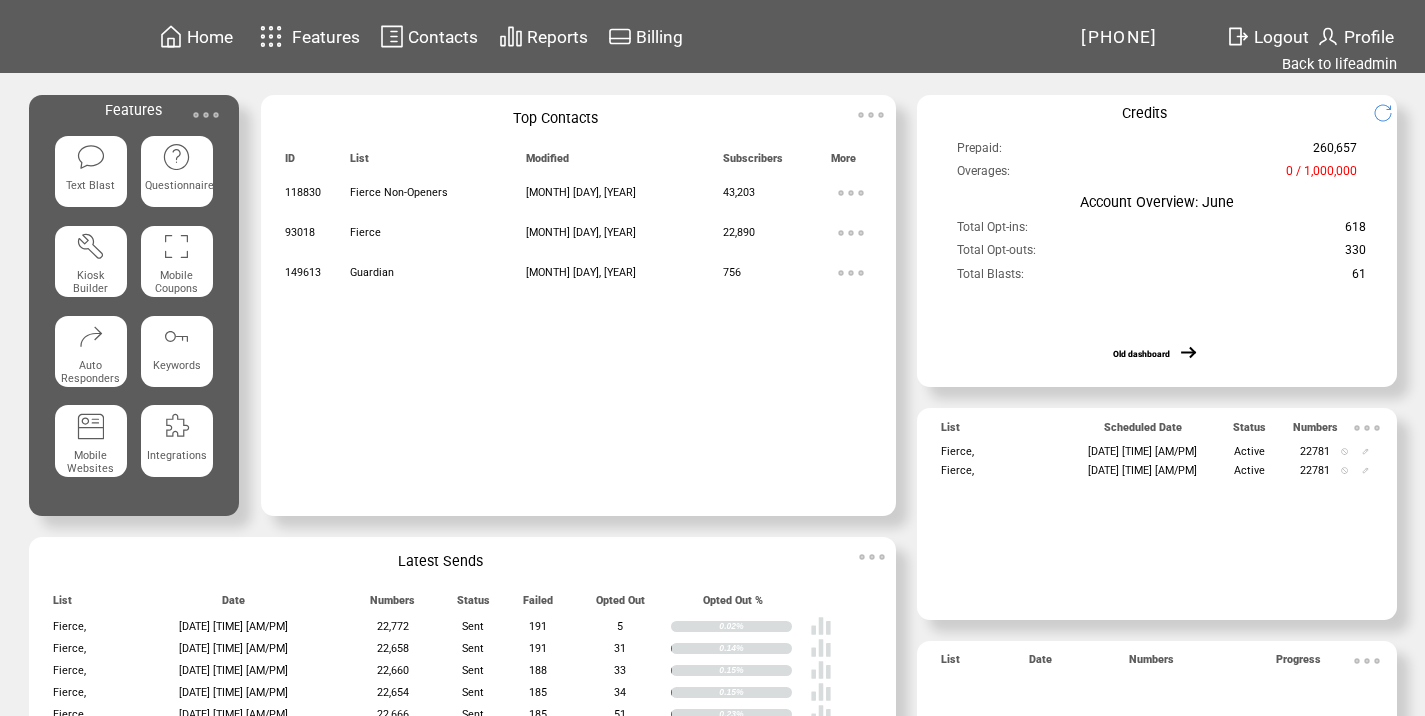 scroll, scrollTop: 0, scrollLeft: 0, axis: both 